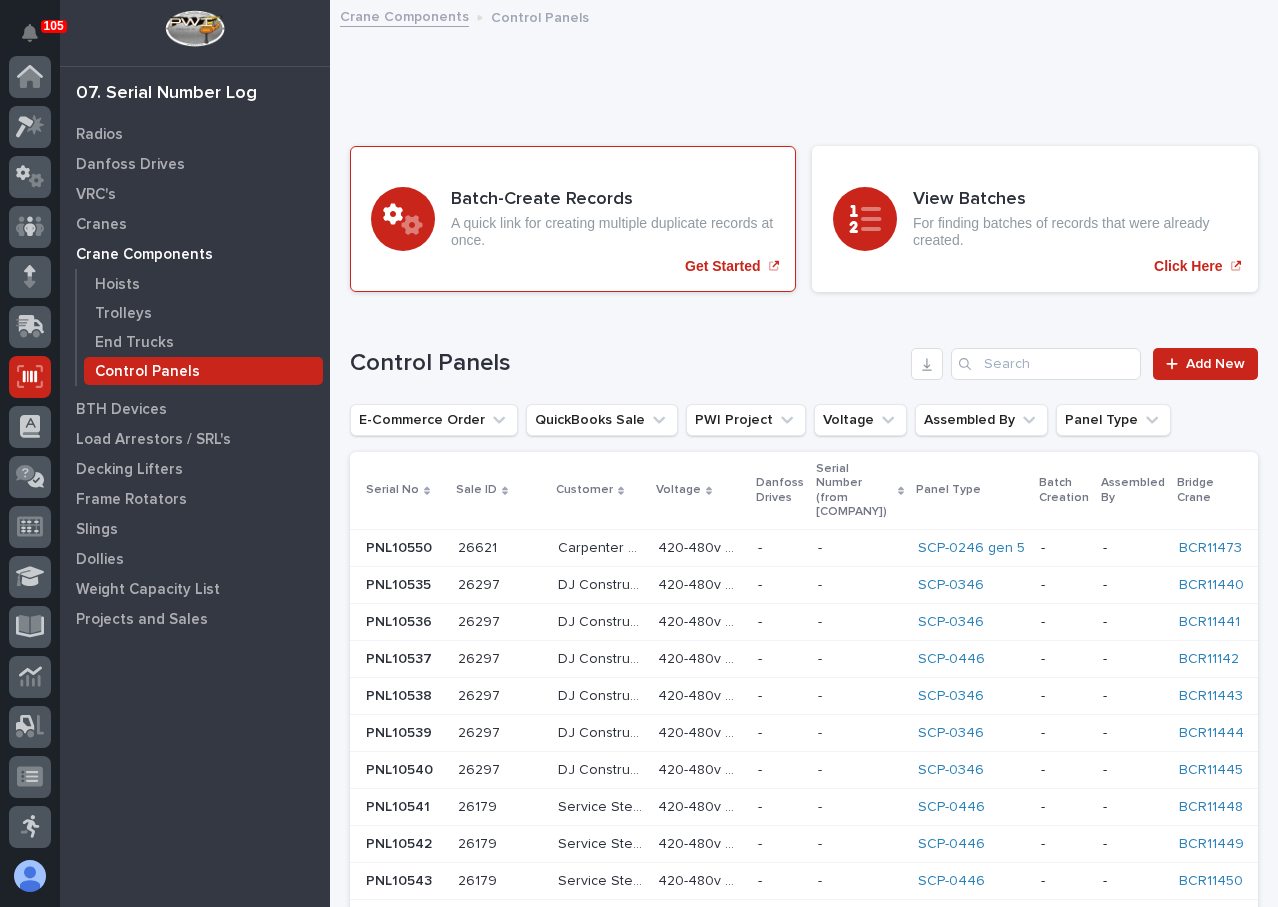 scroll, scrollTop: 0, scrollLeft: 0, axis: both 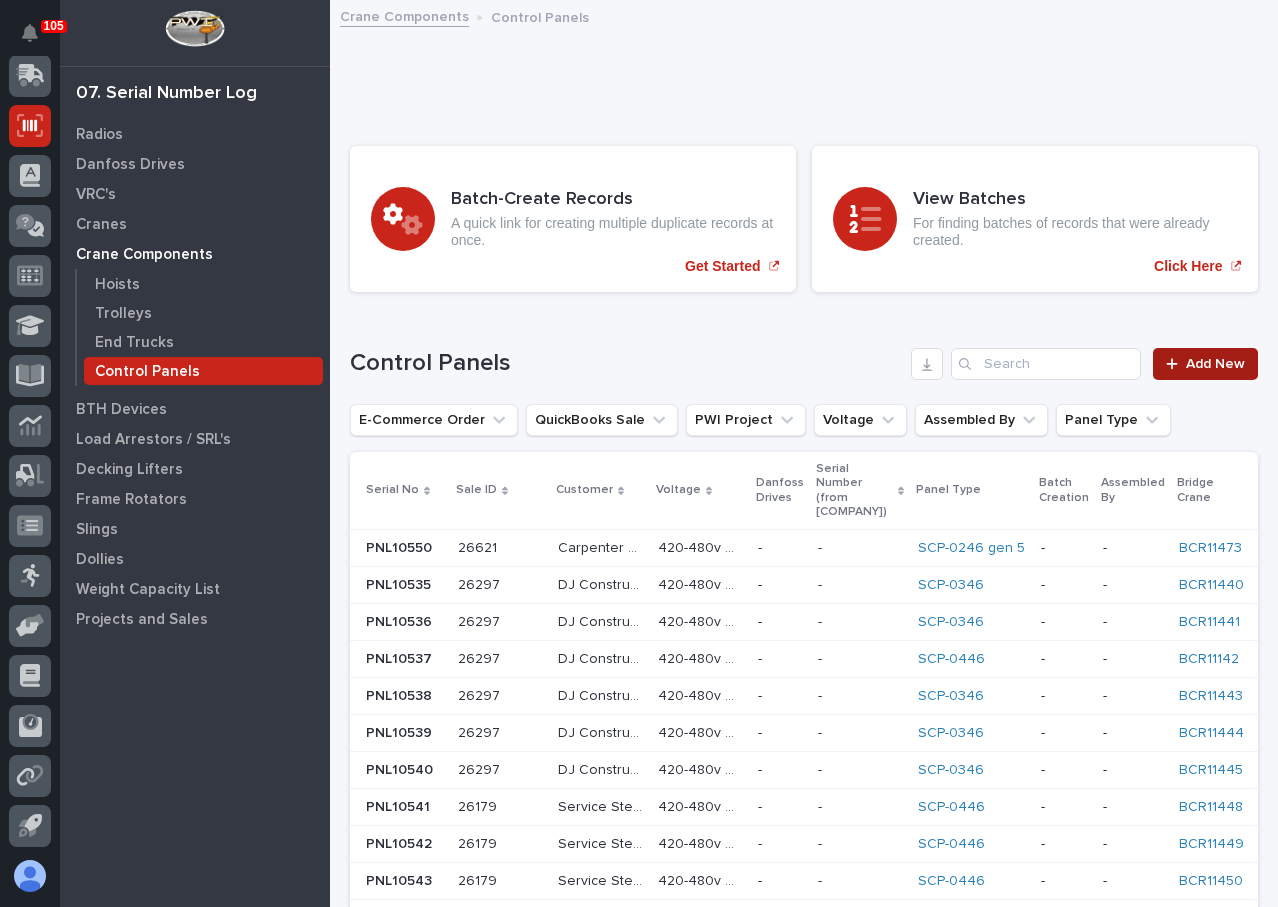 click on "Add New" at bounding box center (1215, 364) 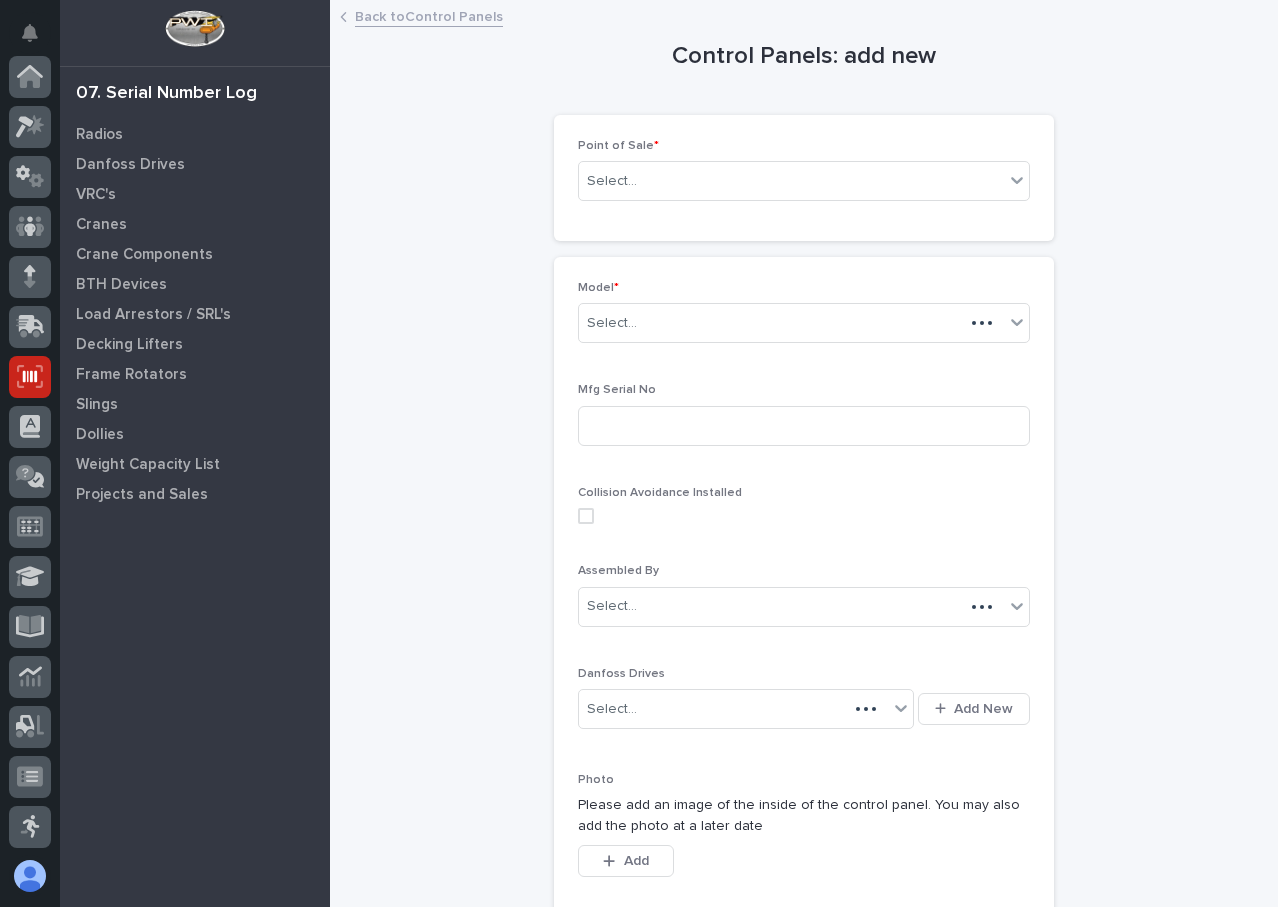 scroll, scrollTop: 251, scrollLeft: 0, axis: vertical 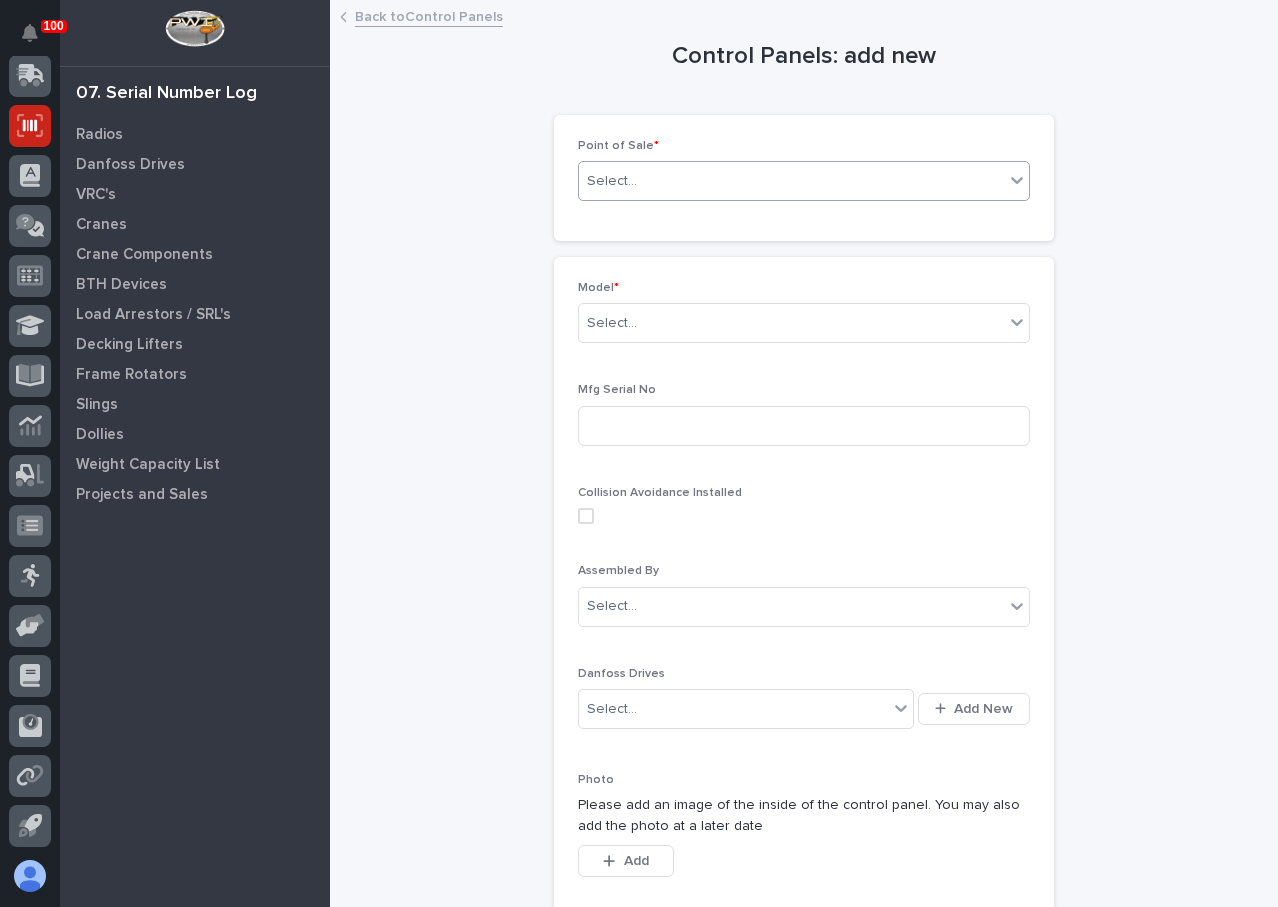 click on "Select..." at bounding box center [791, 181] 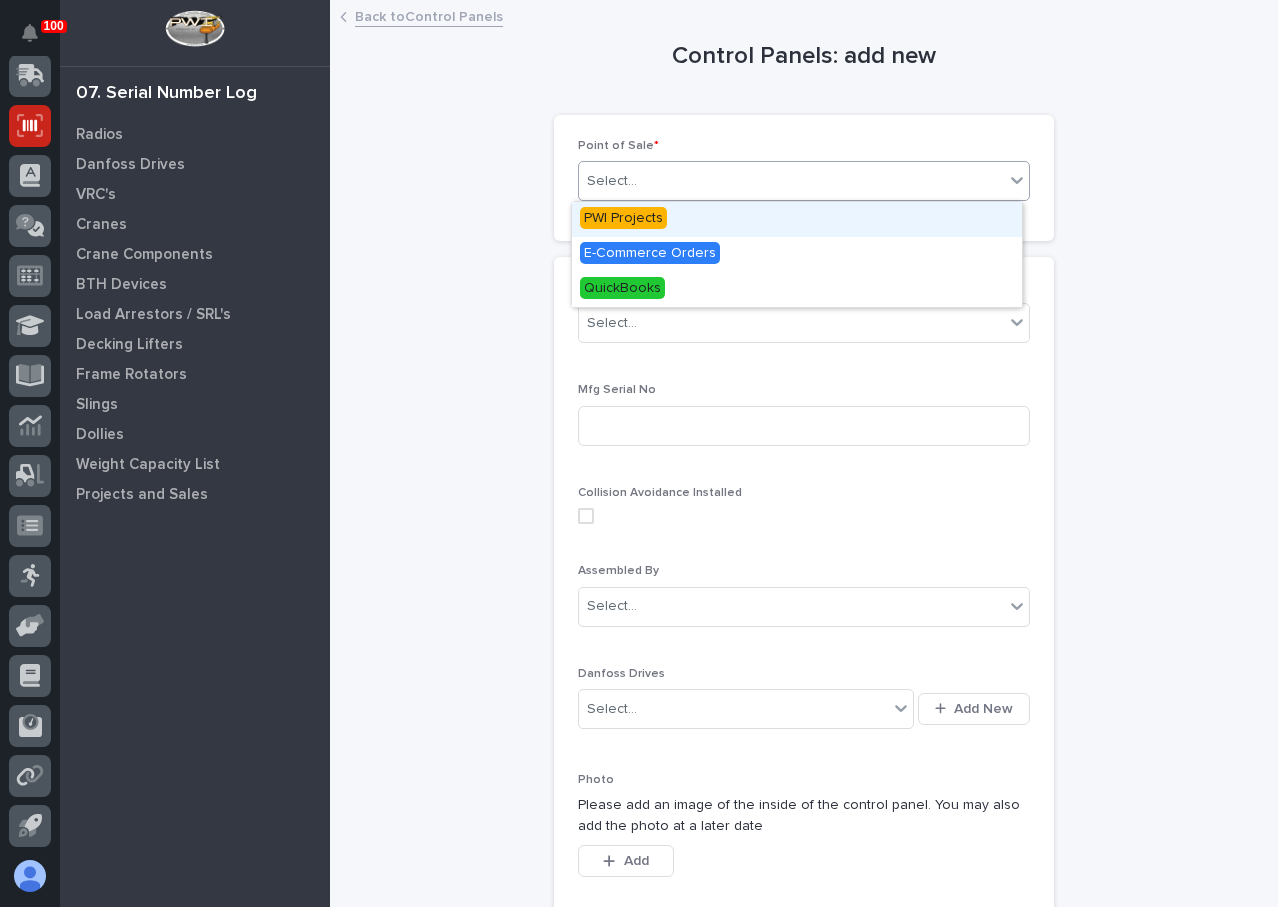 click on "PWI Projects" at bounding box center [797, 219] 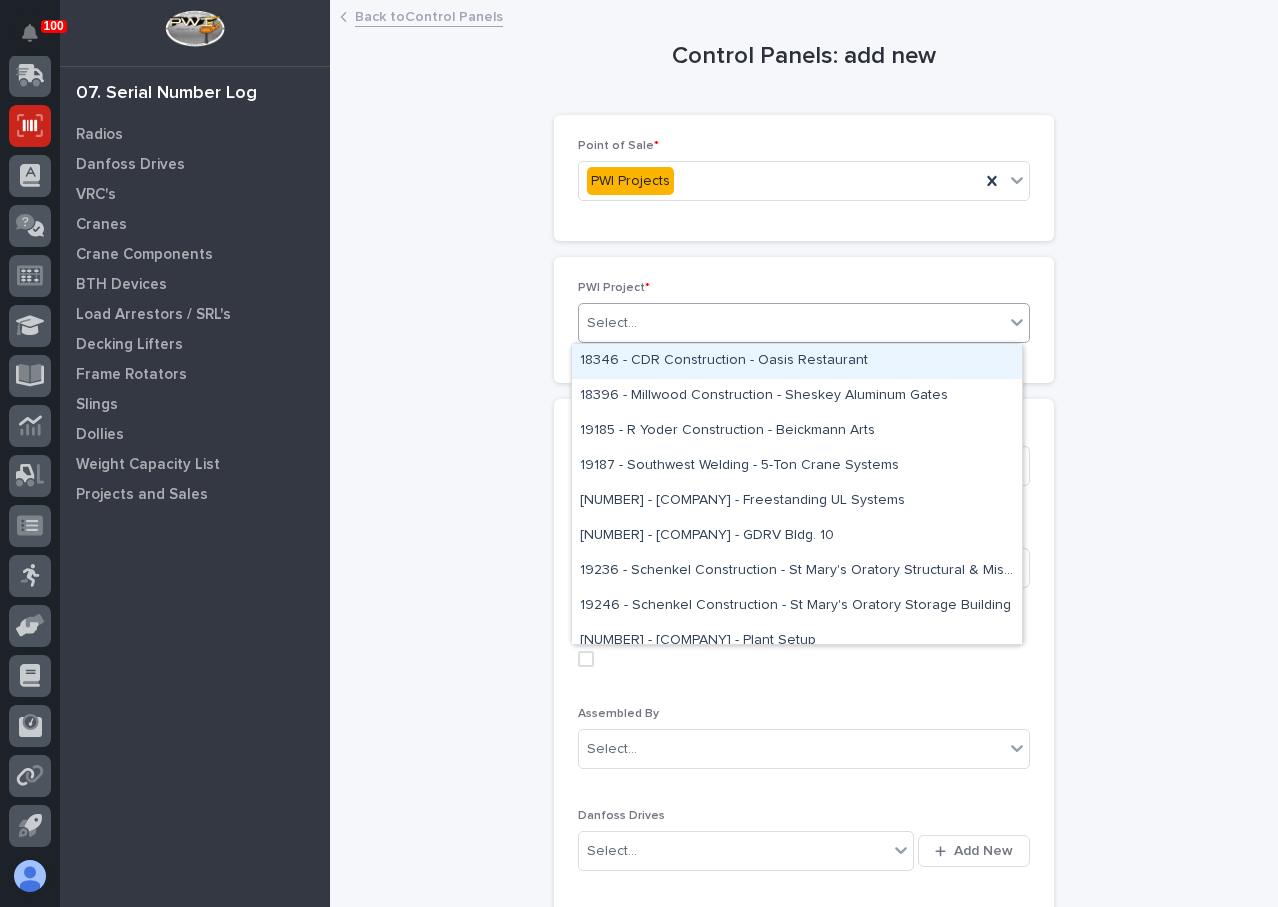 click on "Select..." at bounding box center [804, 323] 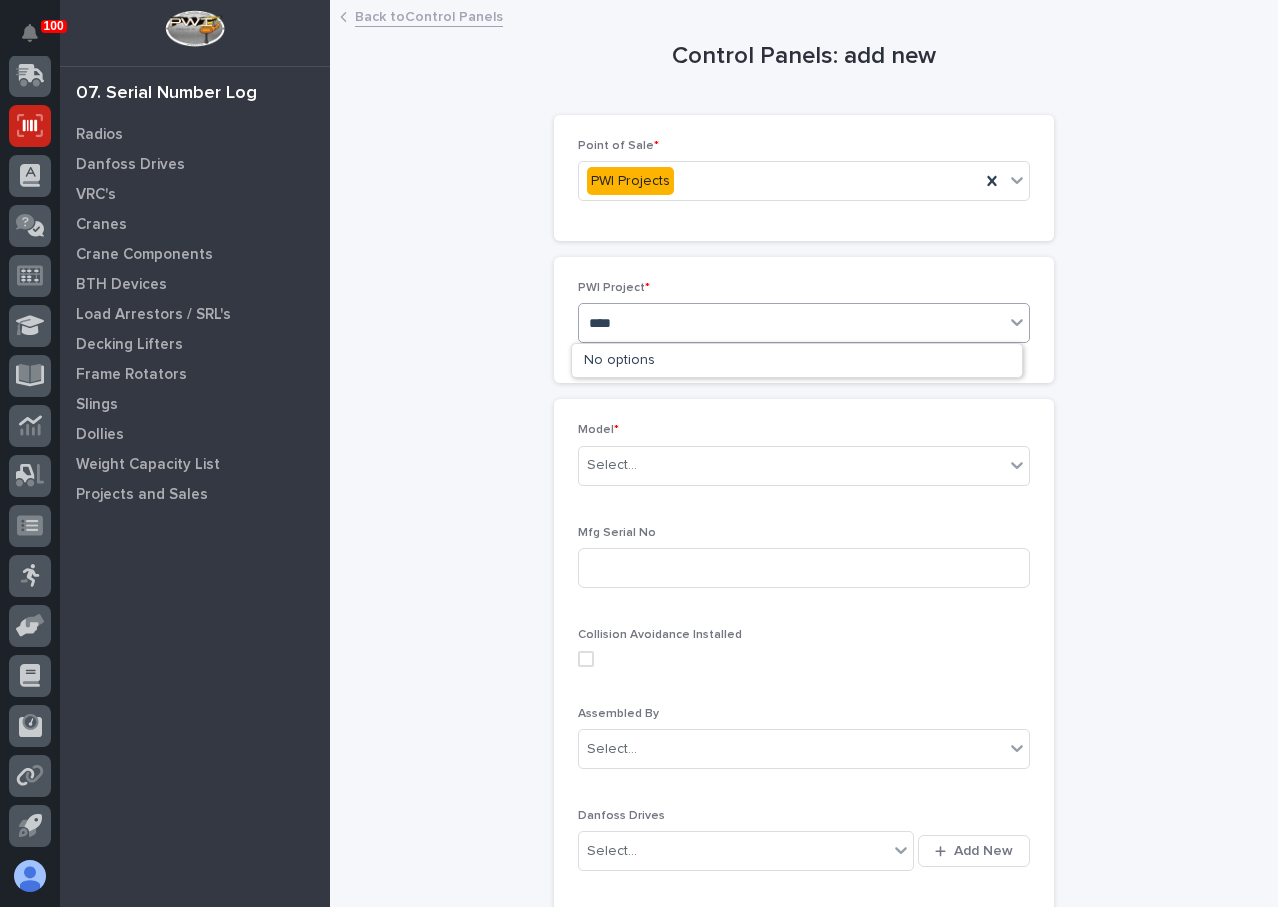 type on "*****" 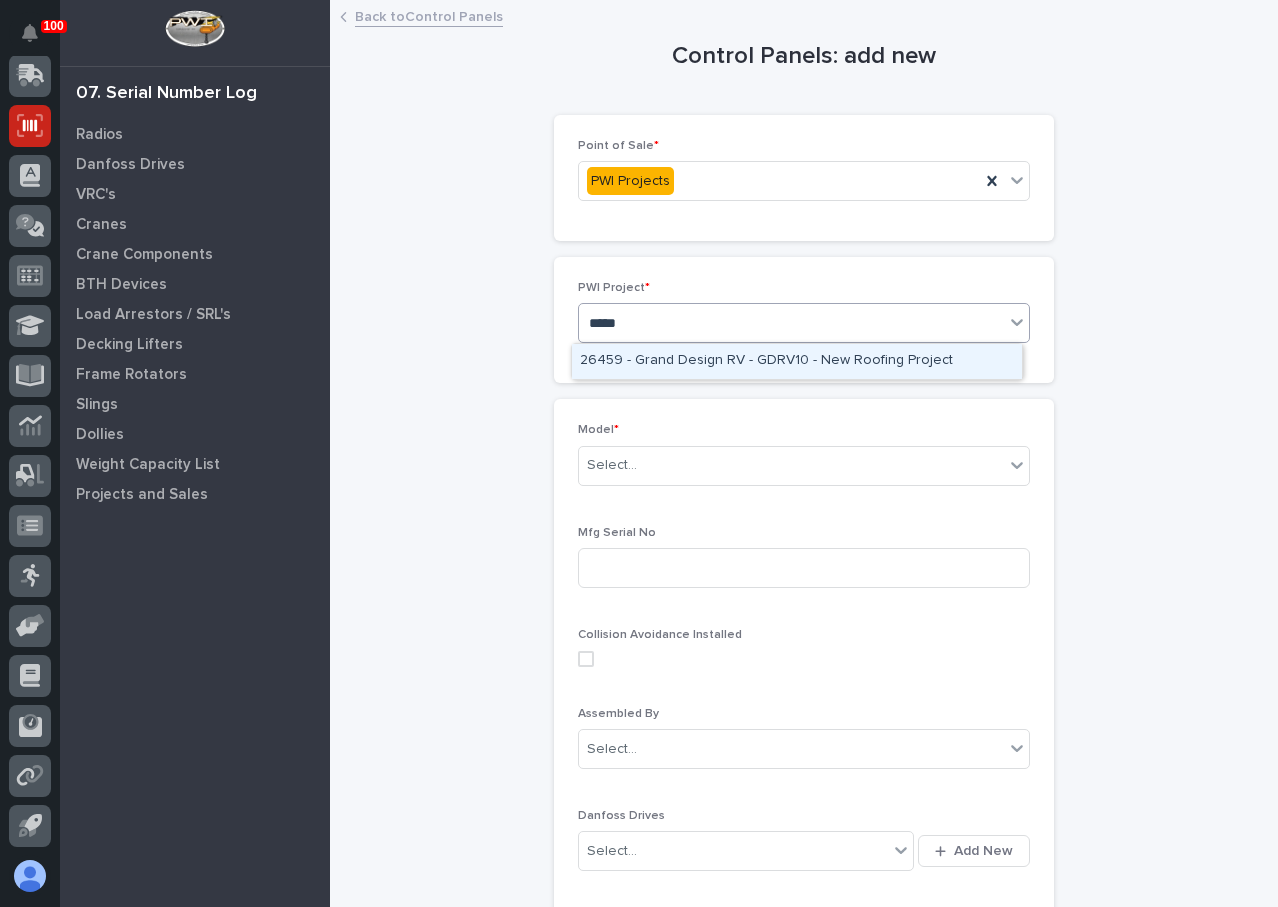 click on "26459 - Grand Design RV - GDRV10 - New Roofing Project" at bounding box center (797, 361) 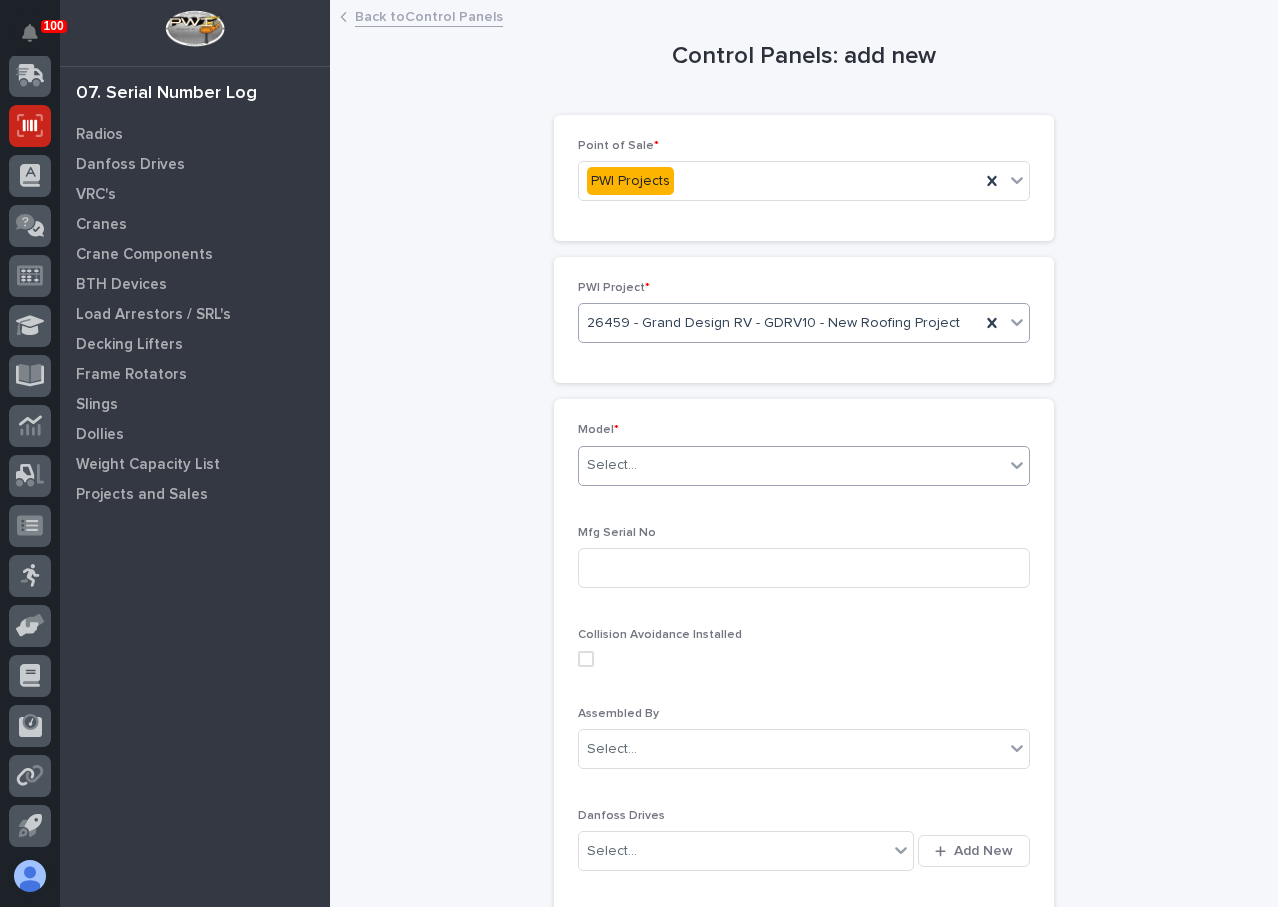 click on "Select..." at bounding box center (791, 465) 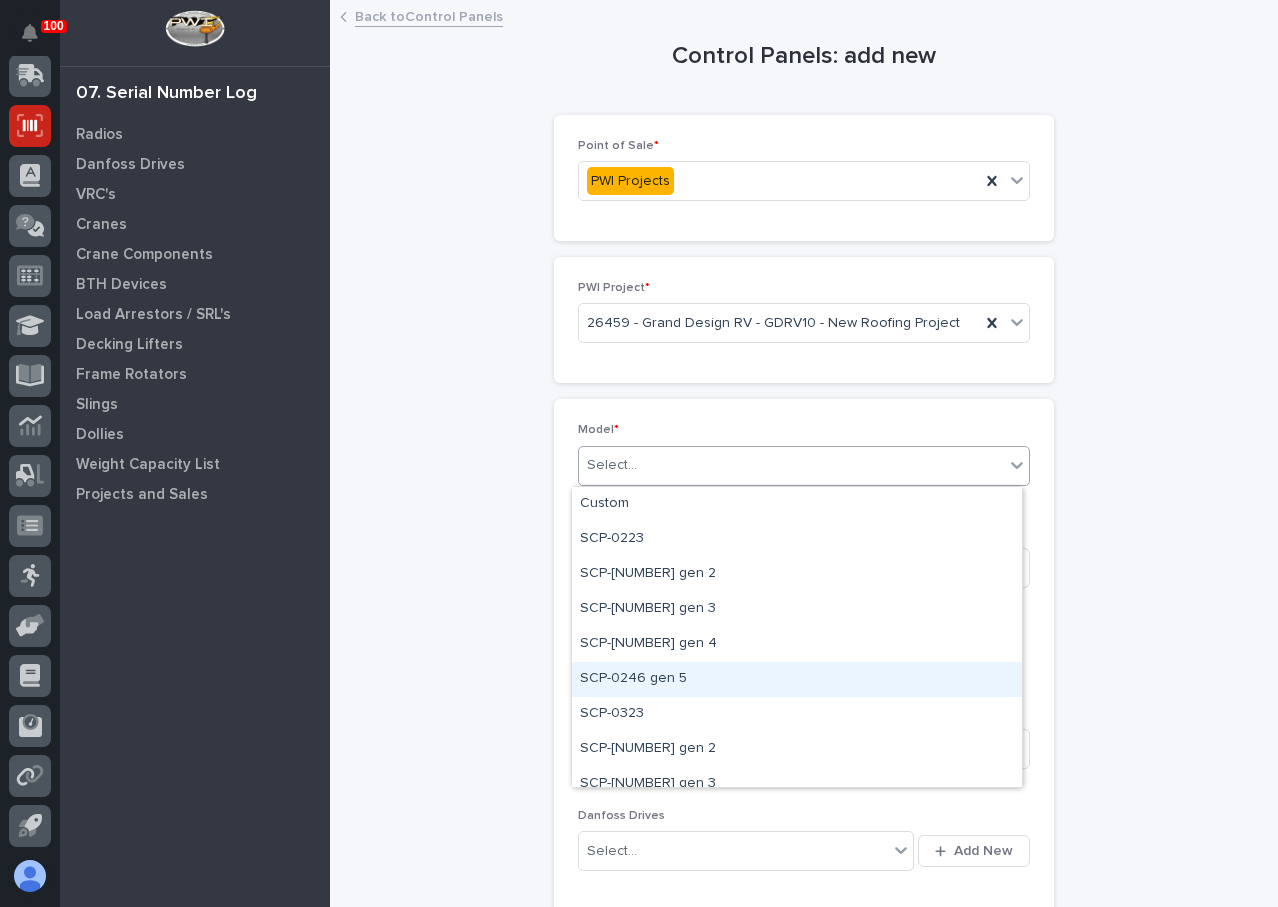click on "SCP-0246 gen 5" at bounding box center (797, 679) 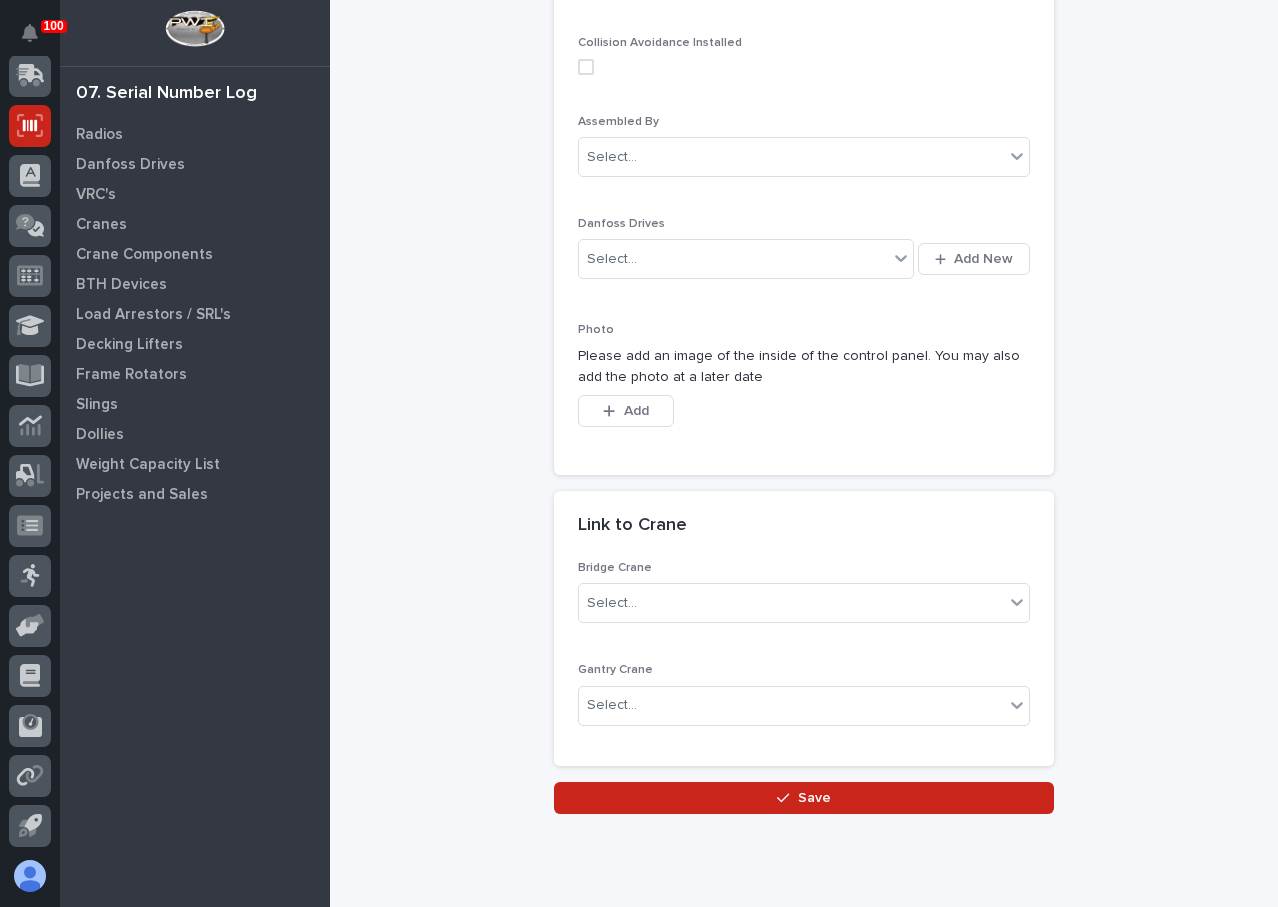 scroll, scrollTop: 655, scrollLeft: 0, axis: vertical 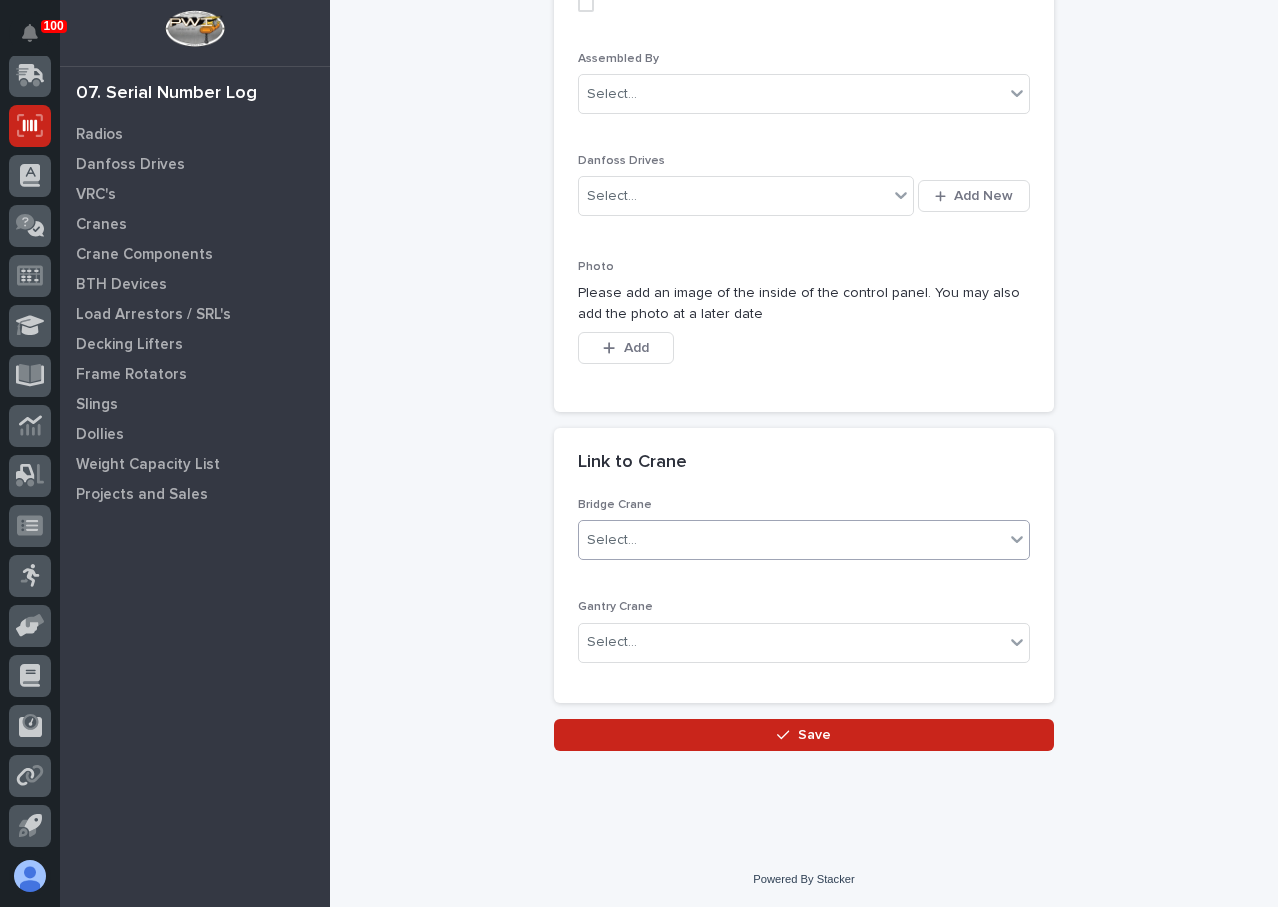 click on "Select..." at bounding box center [791, 540] 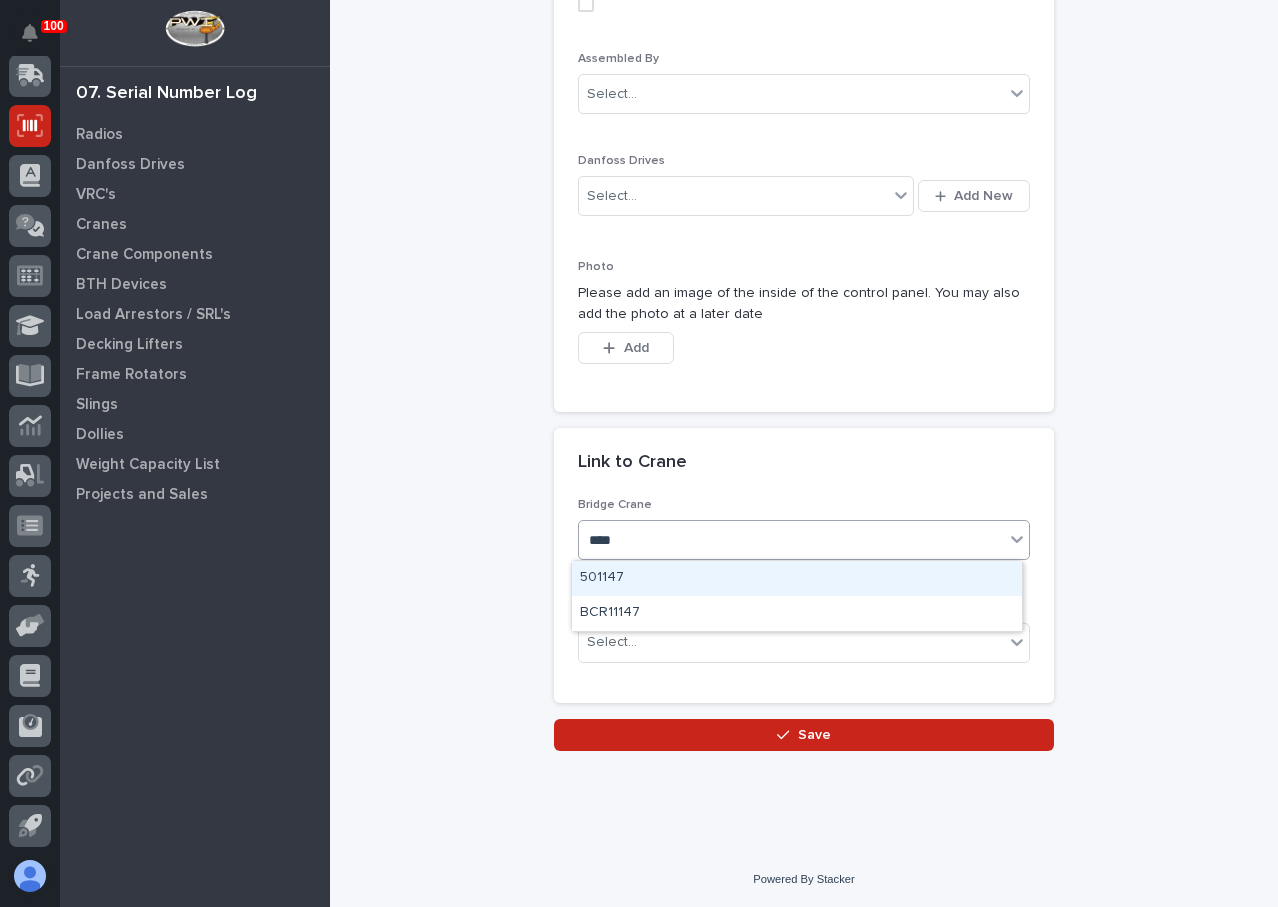 type on "*****" 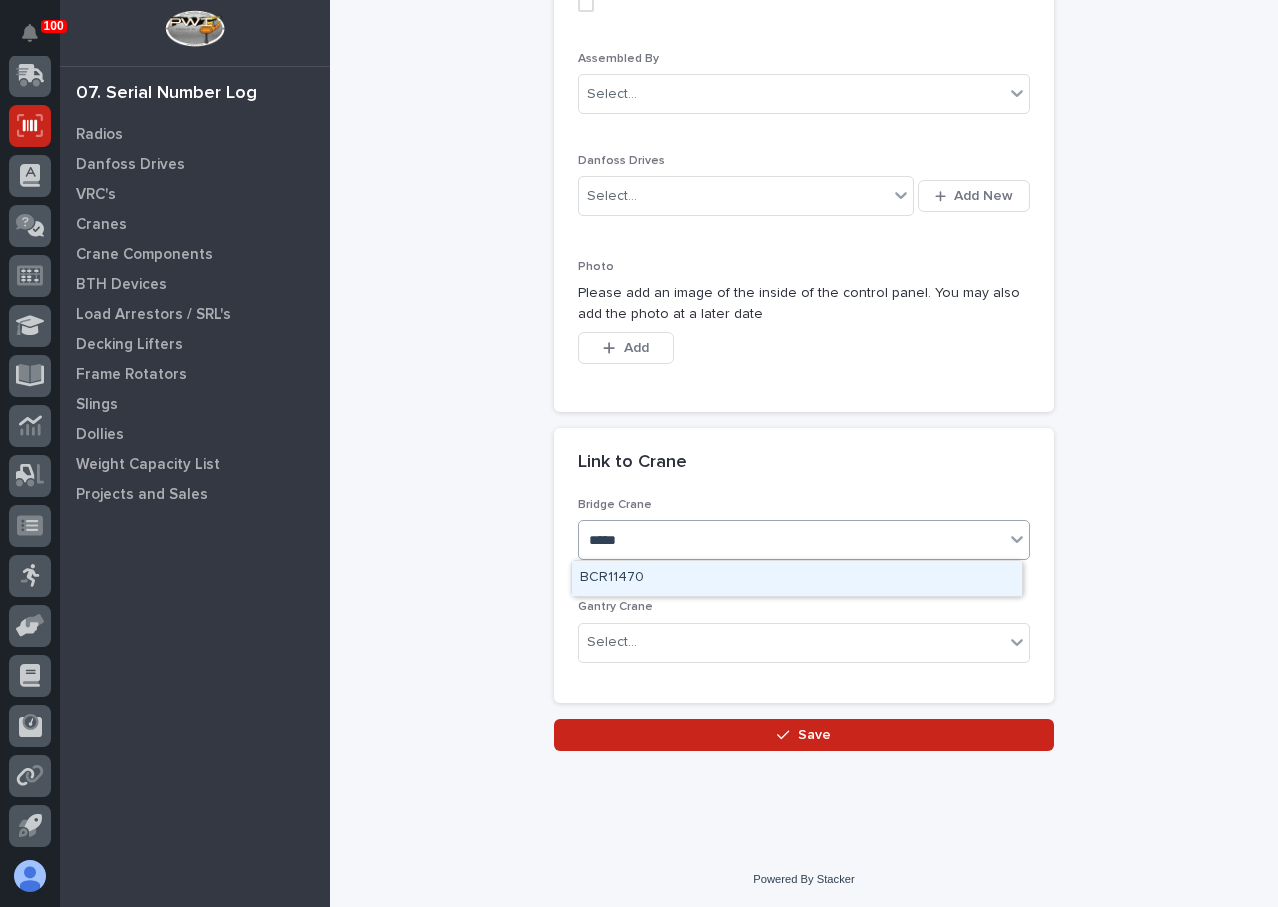 click on "BCR11470" at bounding box center [797, 578] 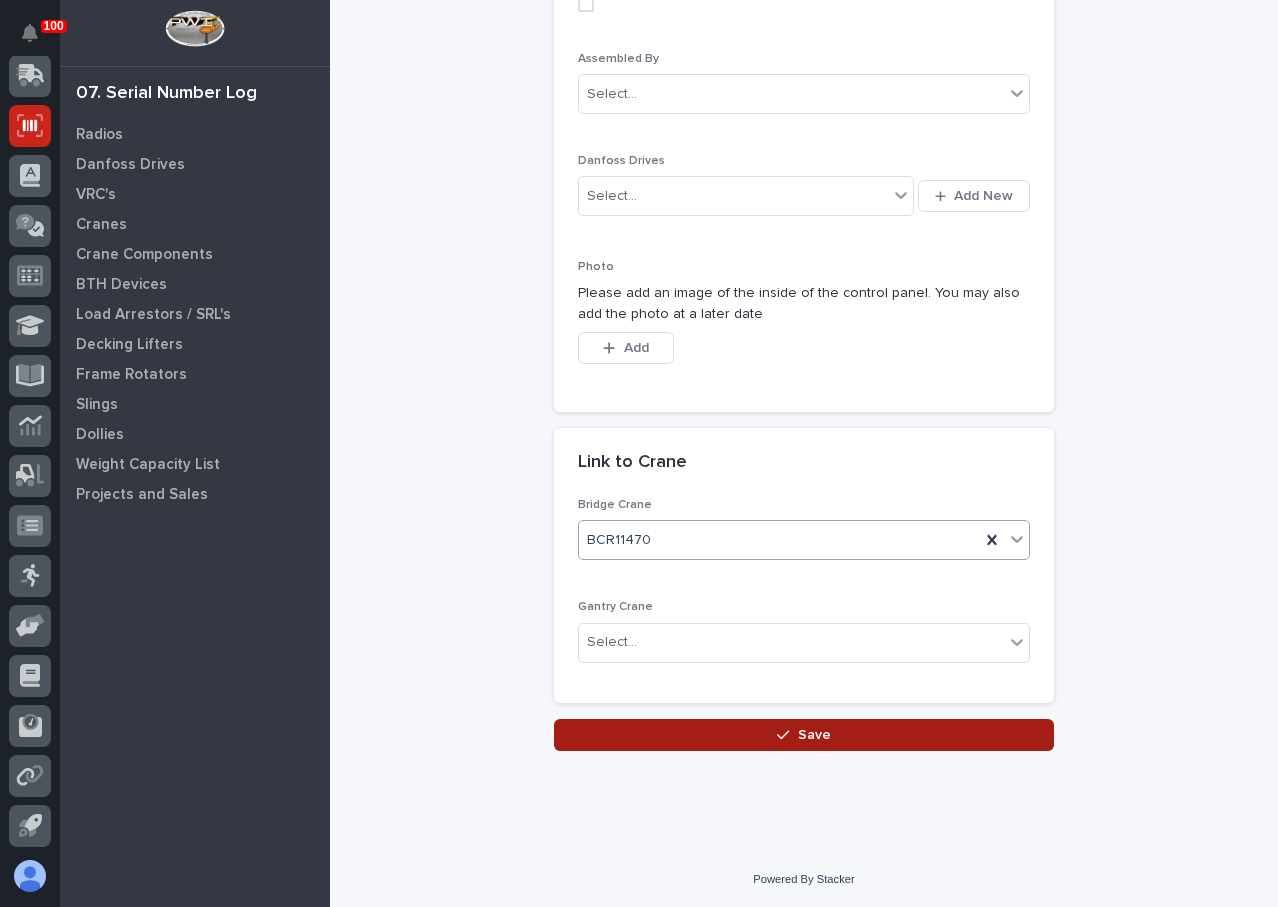 click 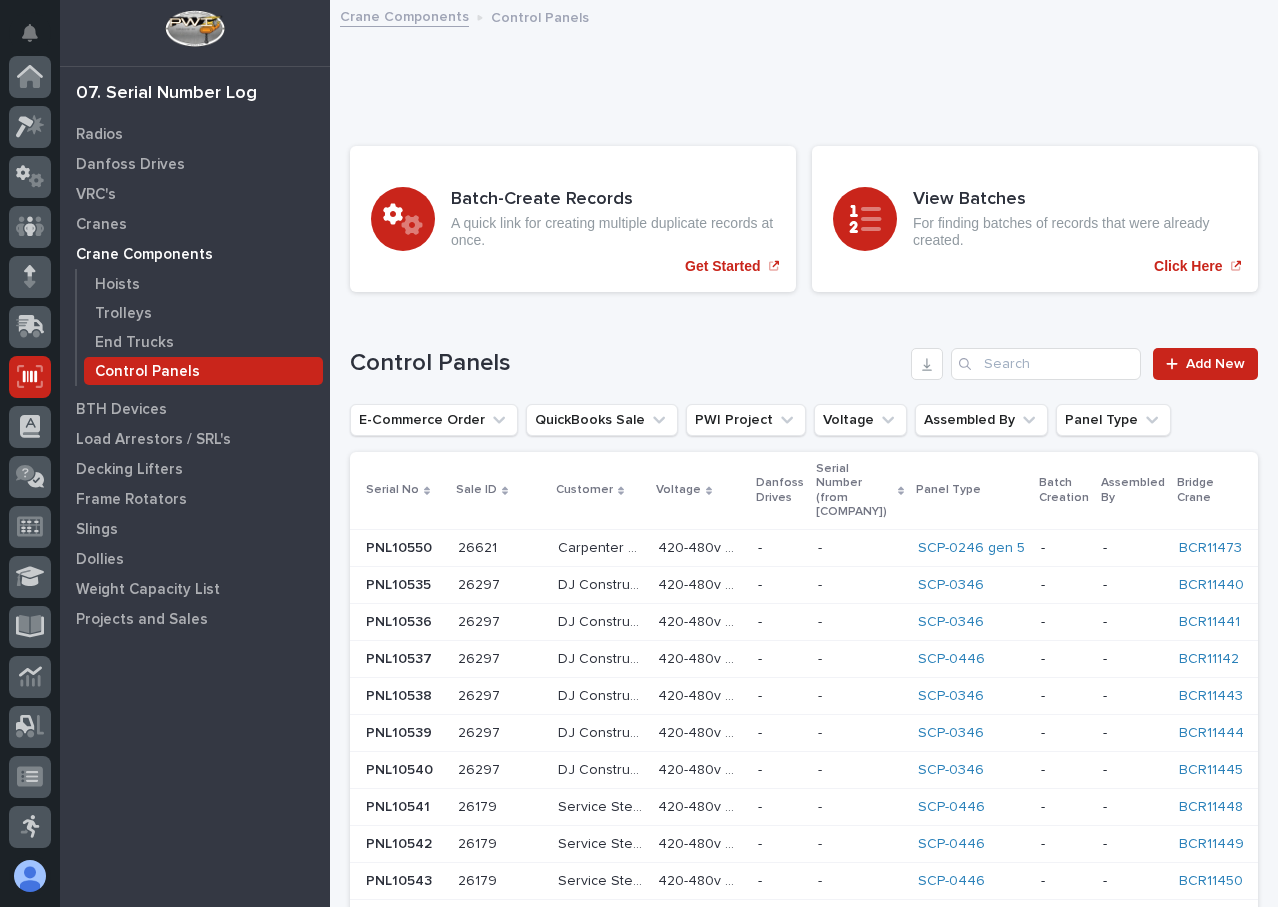 scroll, scrollTop: 251, scrollLeft: 0, axis: vertical 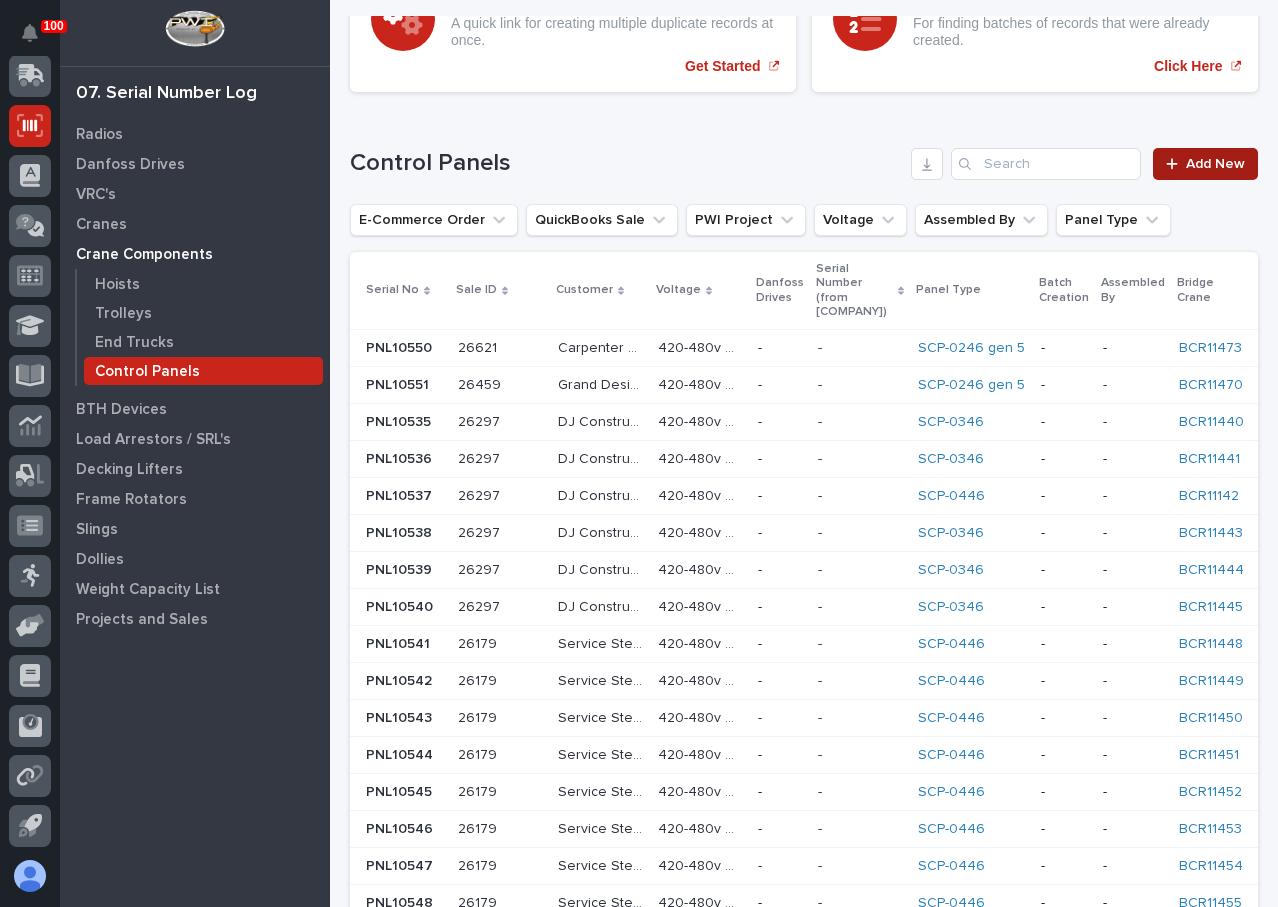 click on "Add New" at bounding box center (1215, 164) 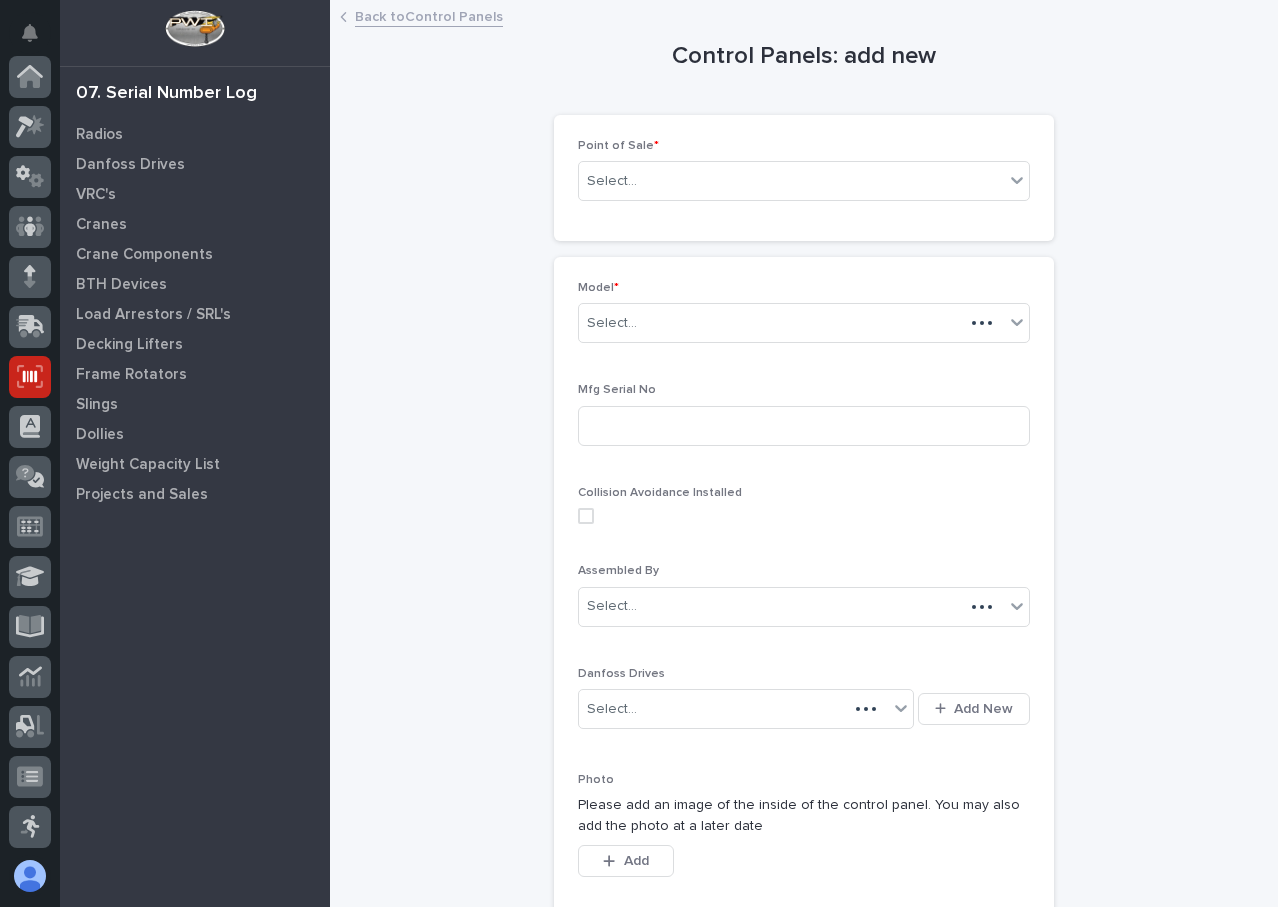 scroll, scrollTop: 251, scrollLeft: 0, axis: vertical 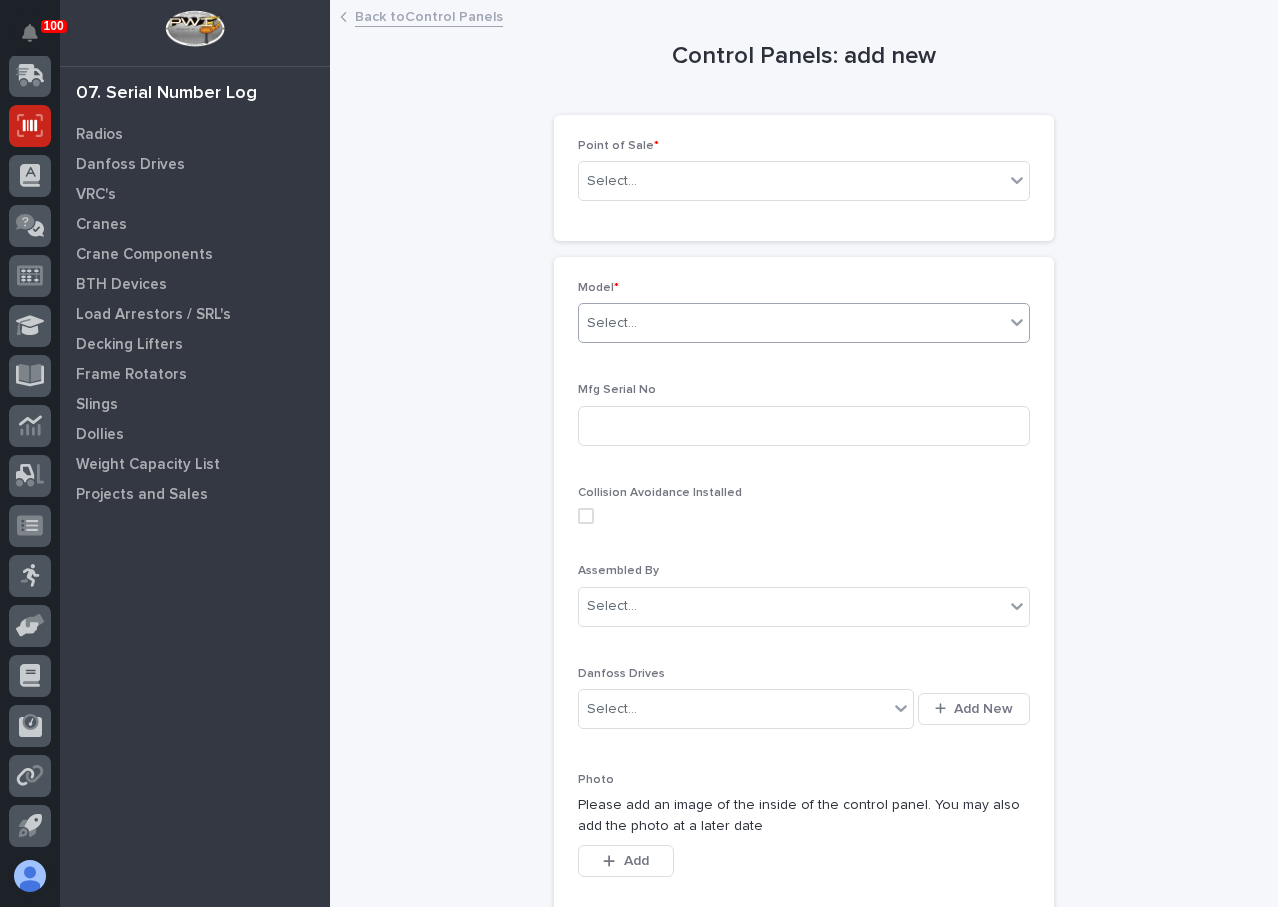 click on "Select..." at bounding box center [791, 323] 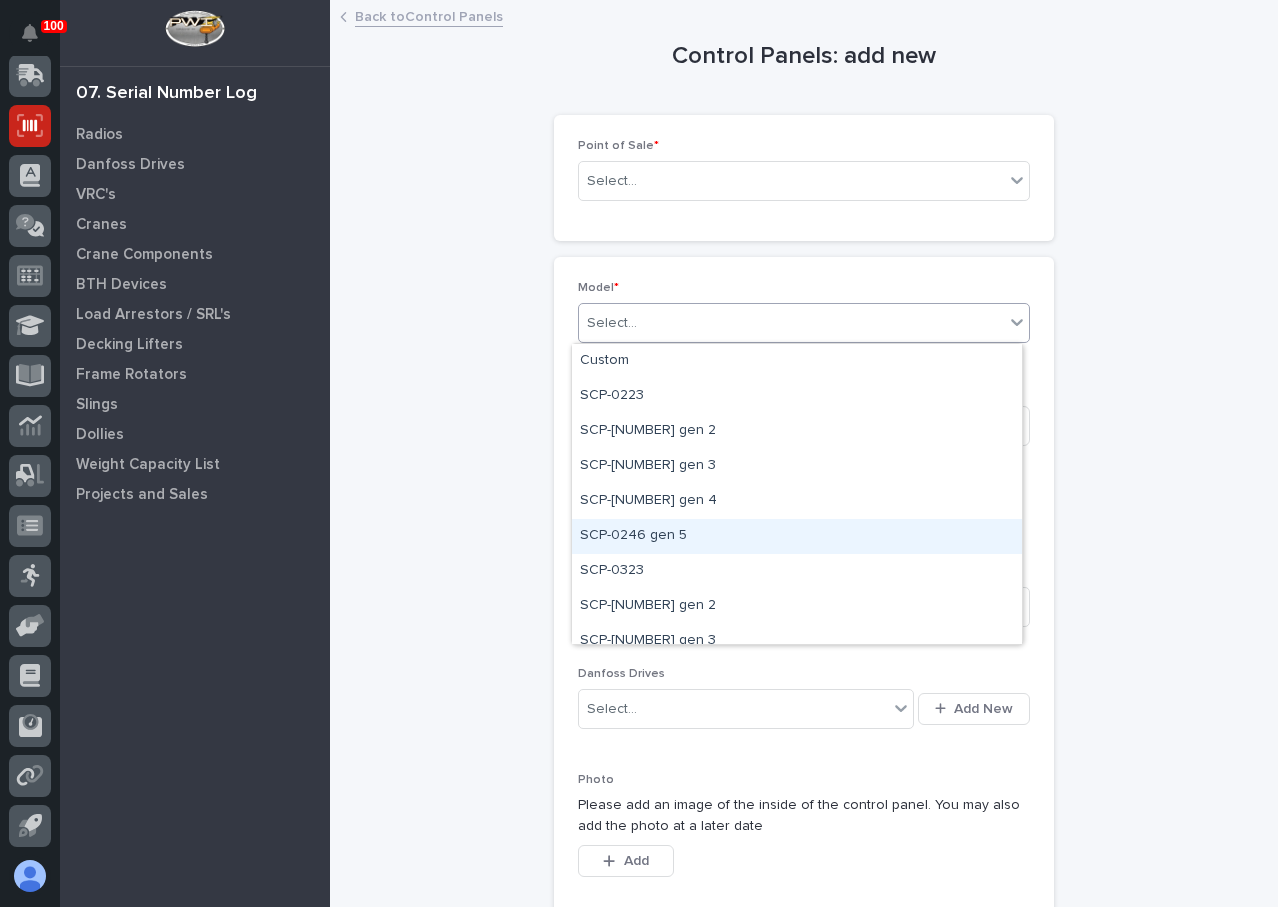 click on "SCP-0246 gen 5" at bounding box center [797, 536] 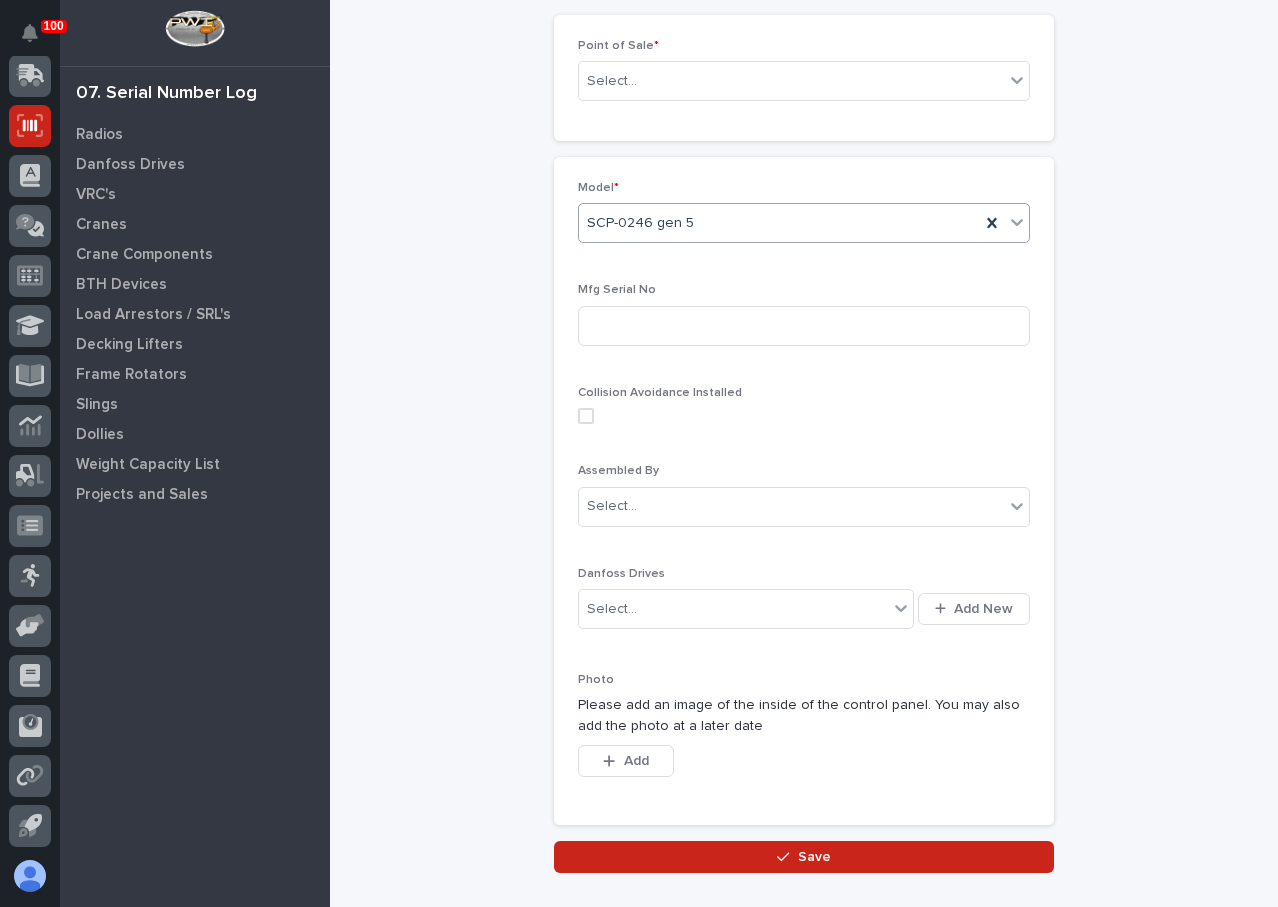scroll, scrollTop: 0, scrollLeft: 0, axis: both 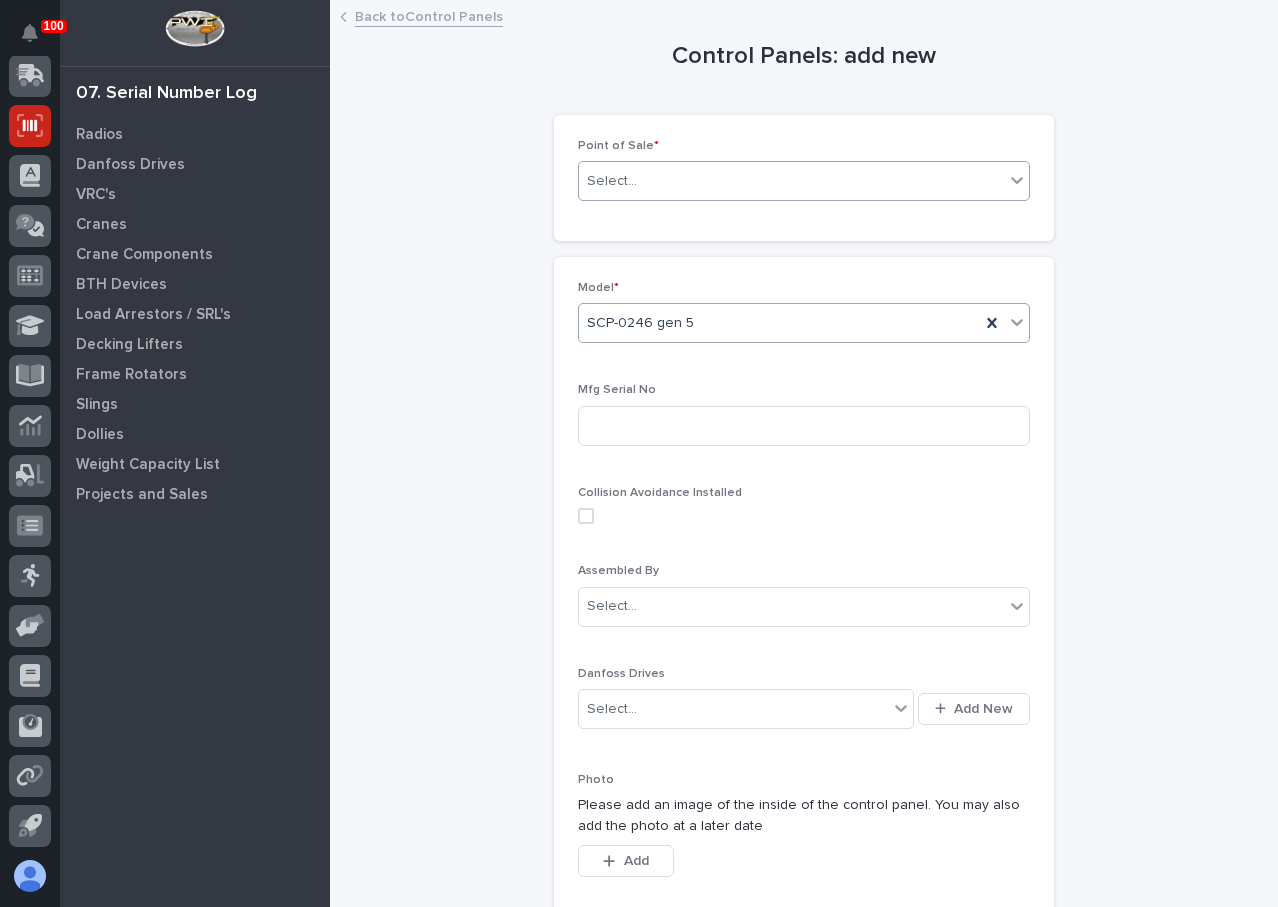click on "Select..." at bounding box center (791, 181) 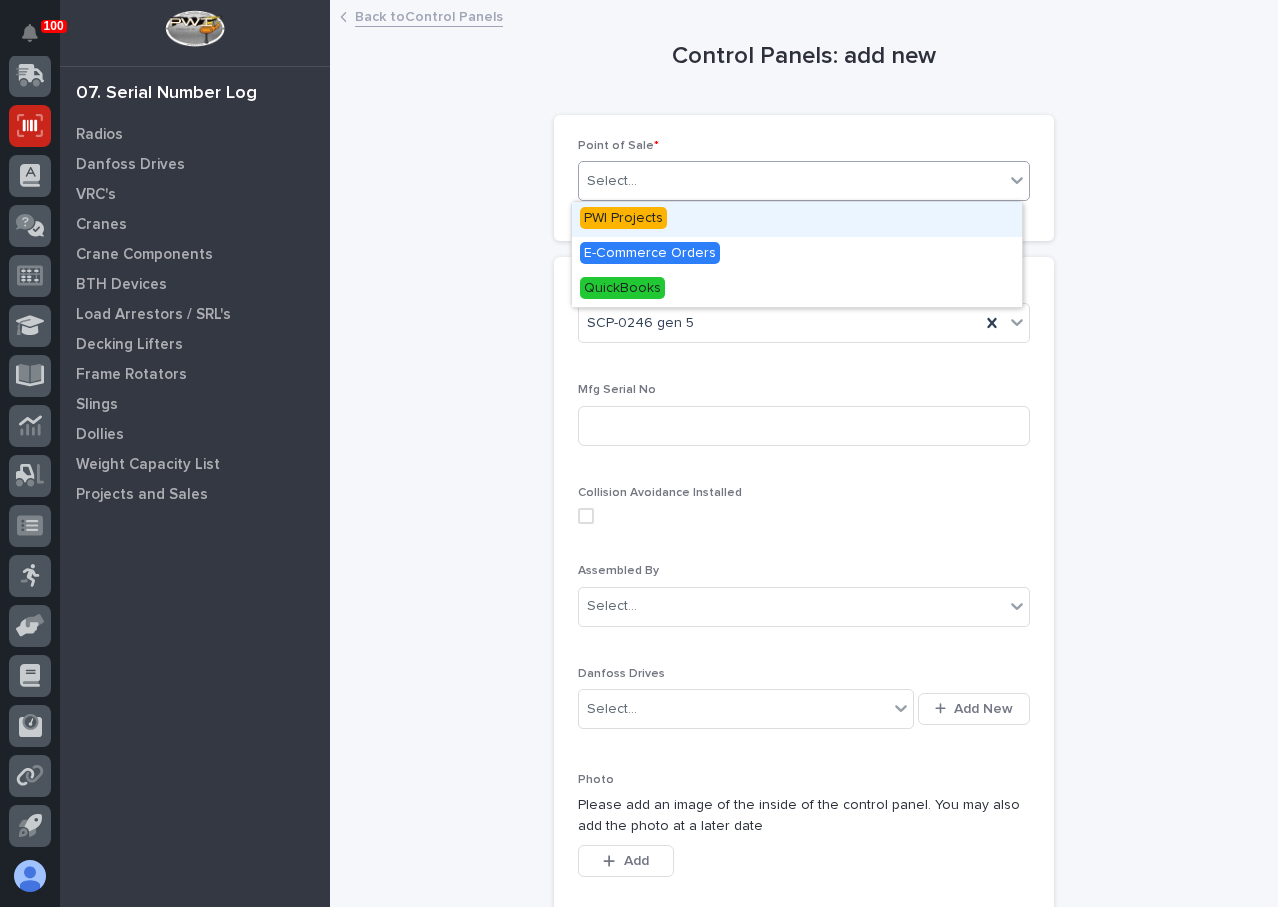click on "PWI Projects" at bounding box center (797, 219) 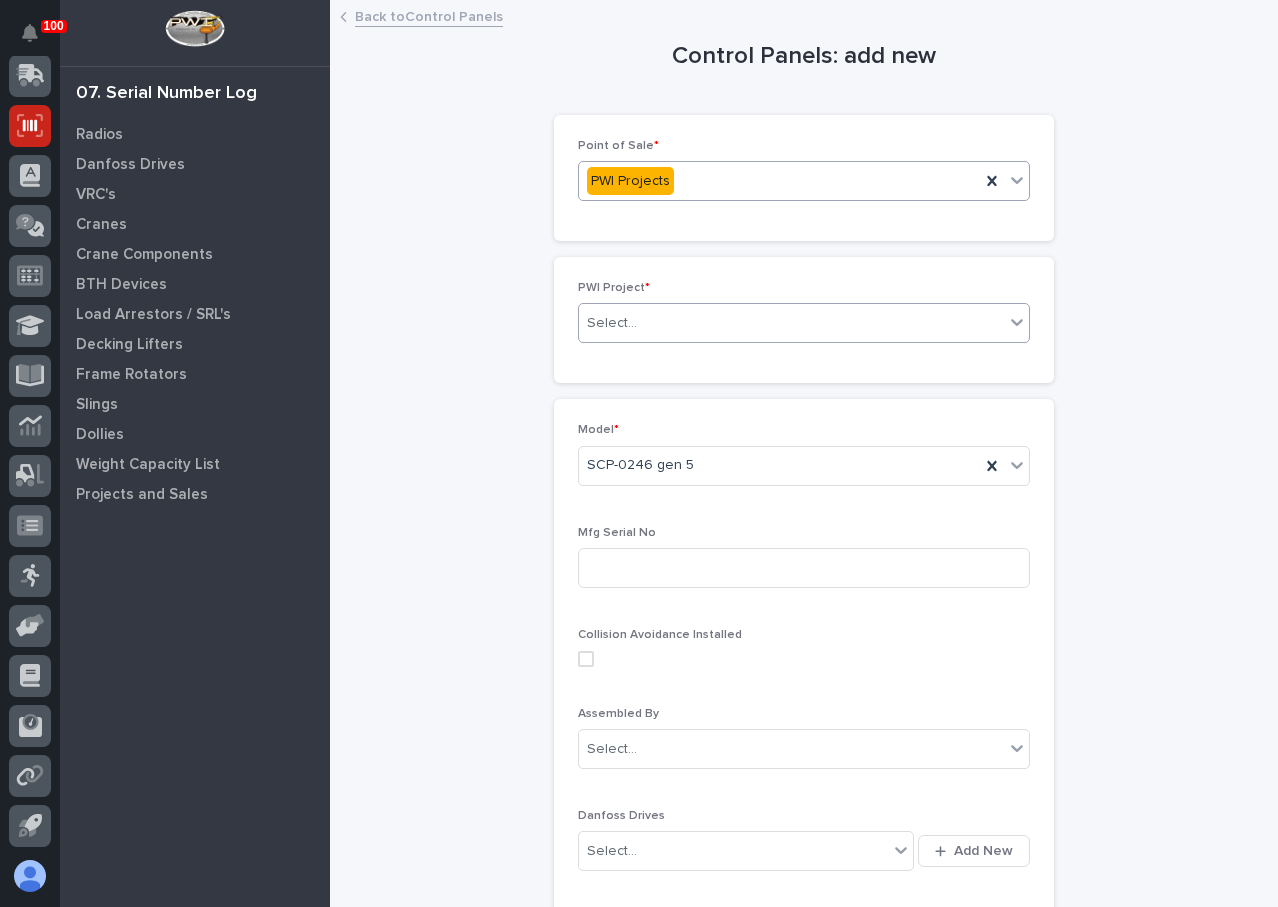 click on "Select..." at bounding box center (791, 323) 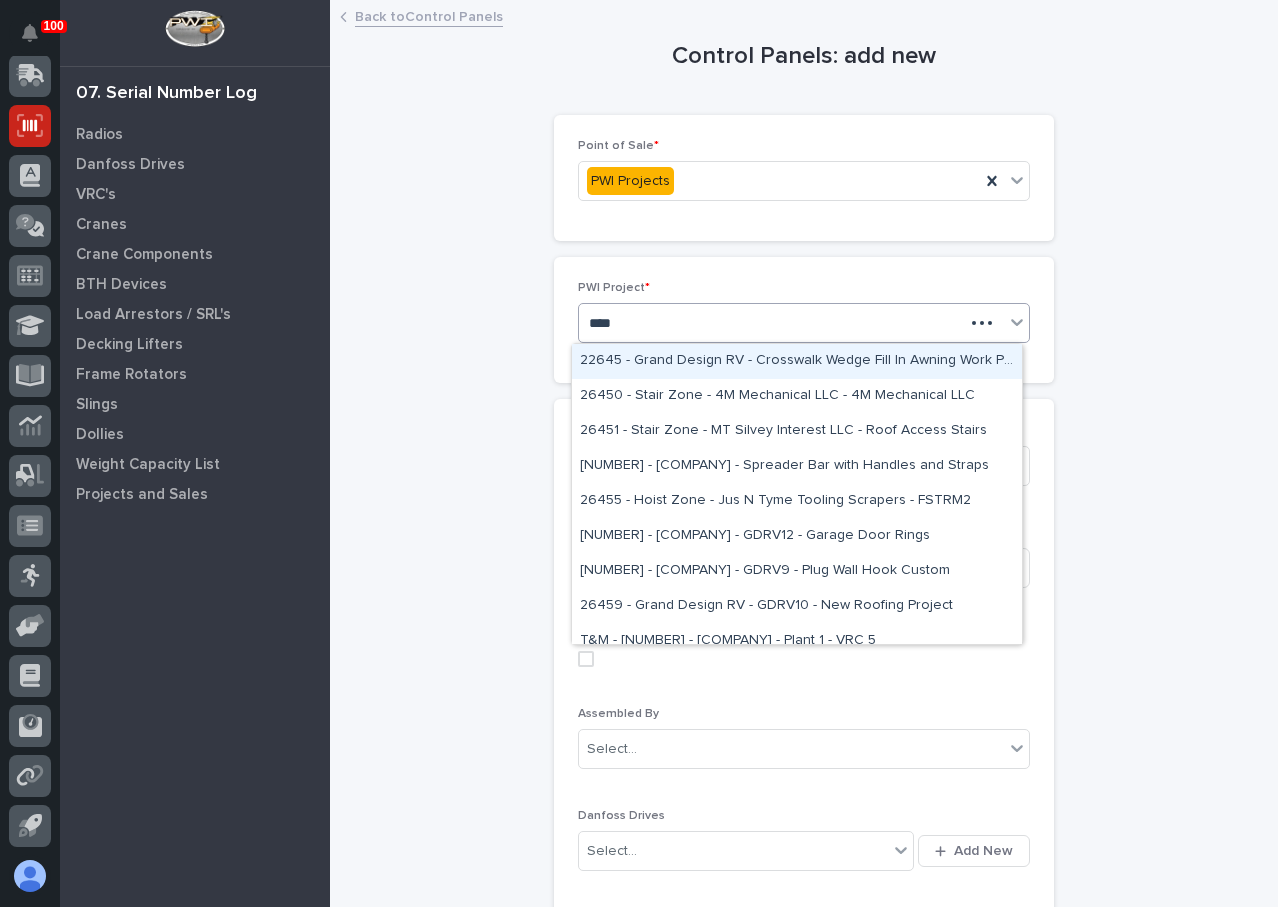 type on "*****" 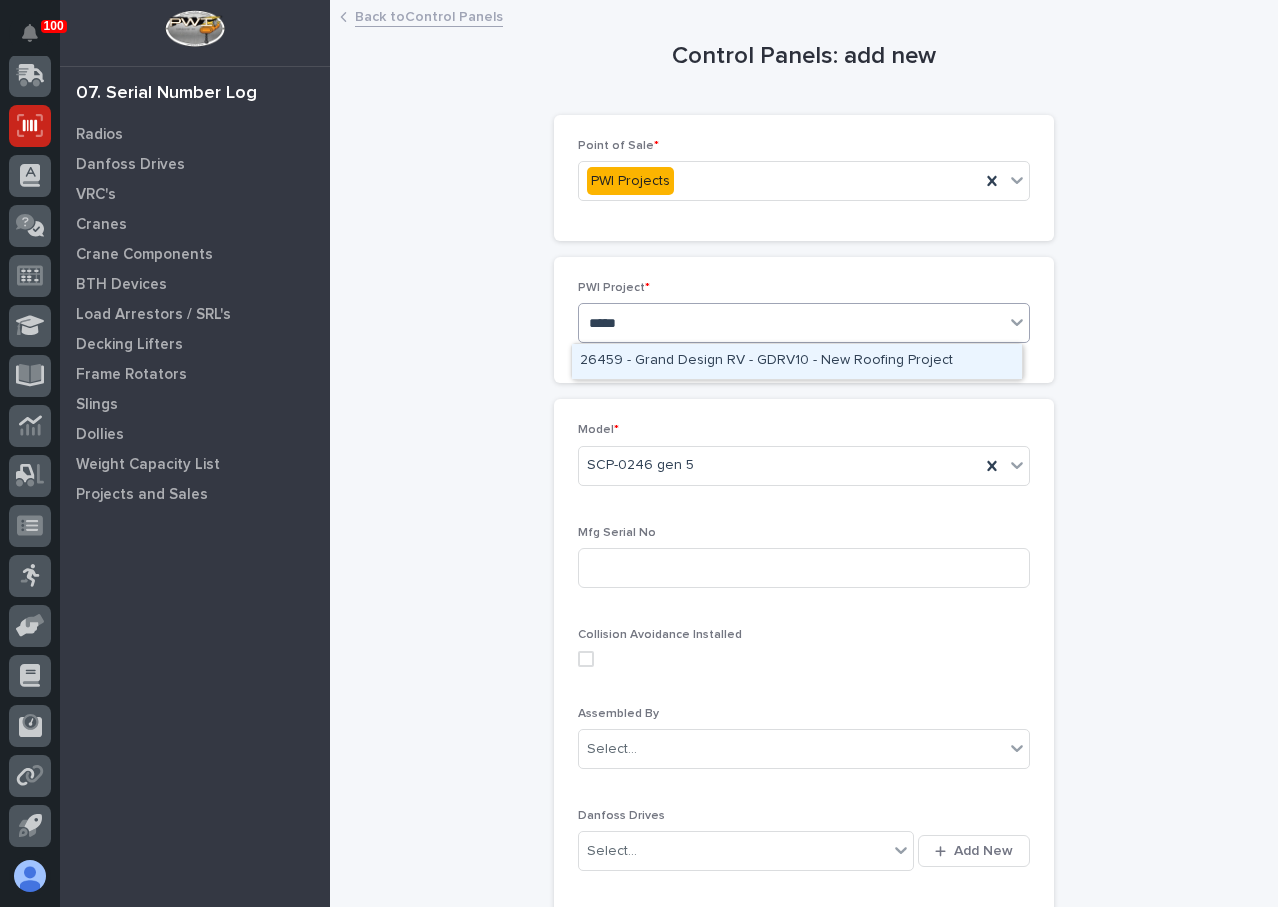 click on "26459 - Grand Design RV - GDRV10 - New Roofing Project" at bounding box center [797, 361] 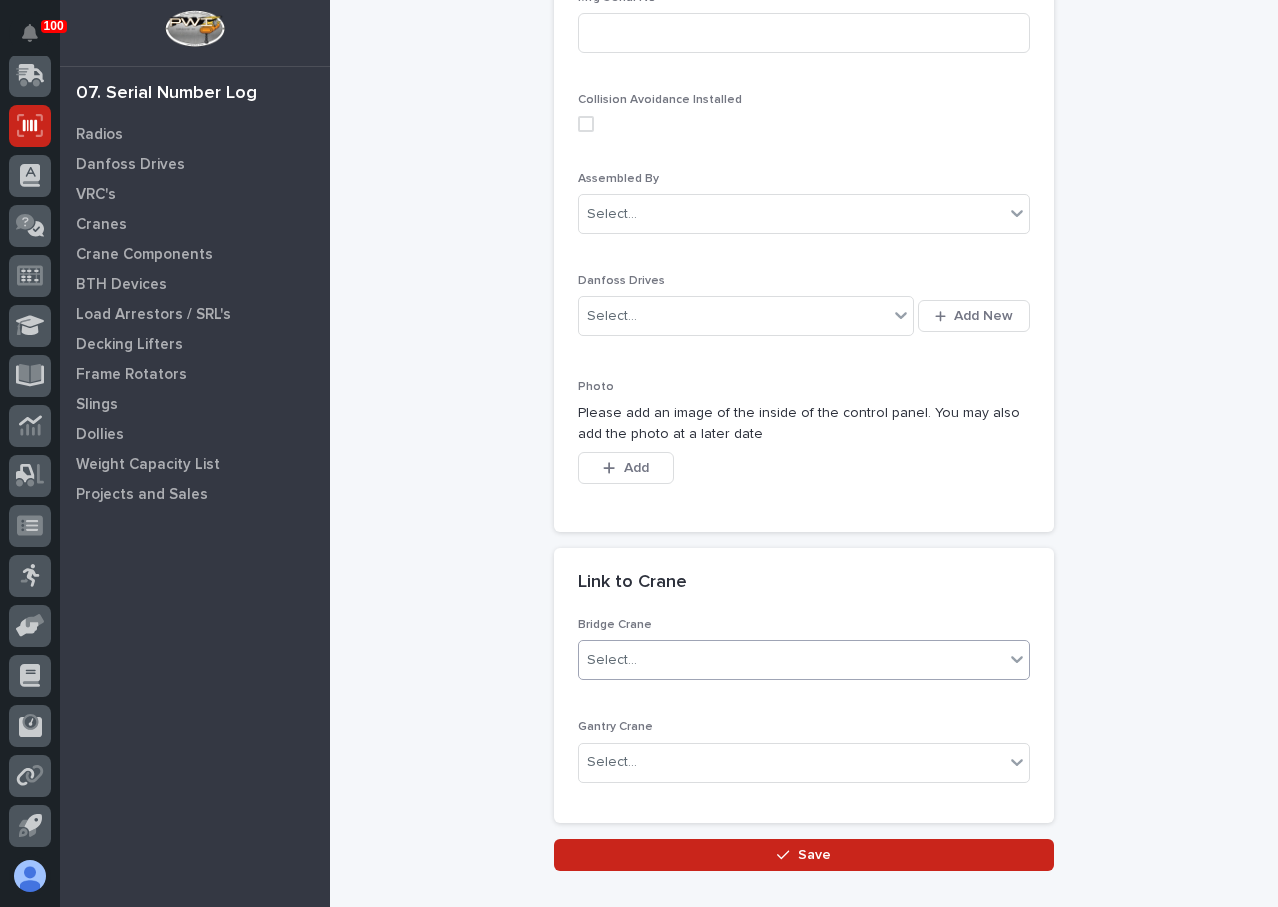 scroll, scrollTop: 600, scrollLeft: 0, axis: vertical 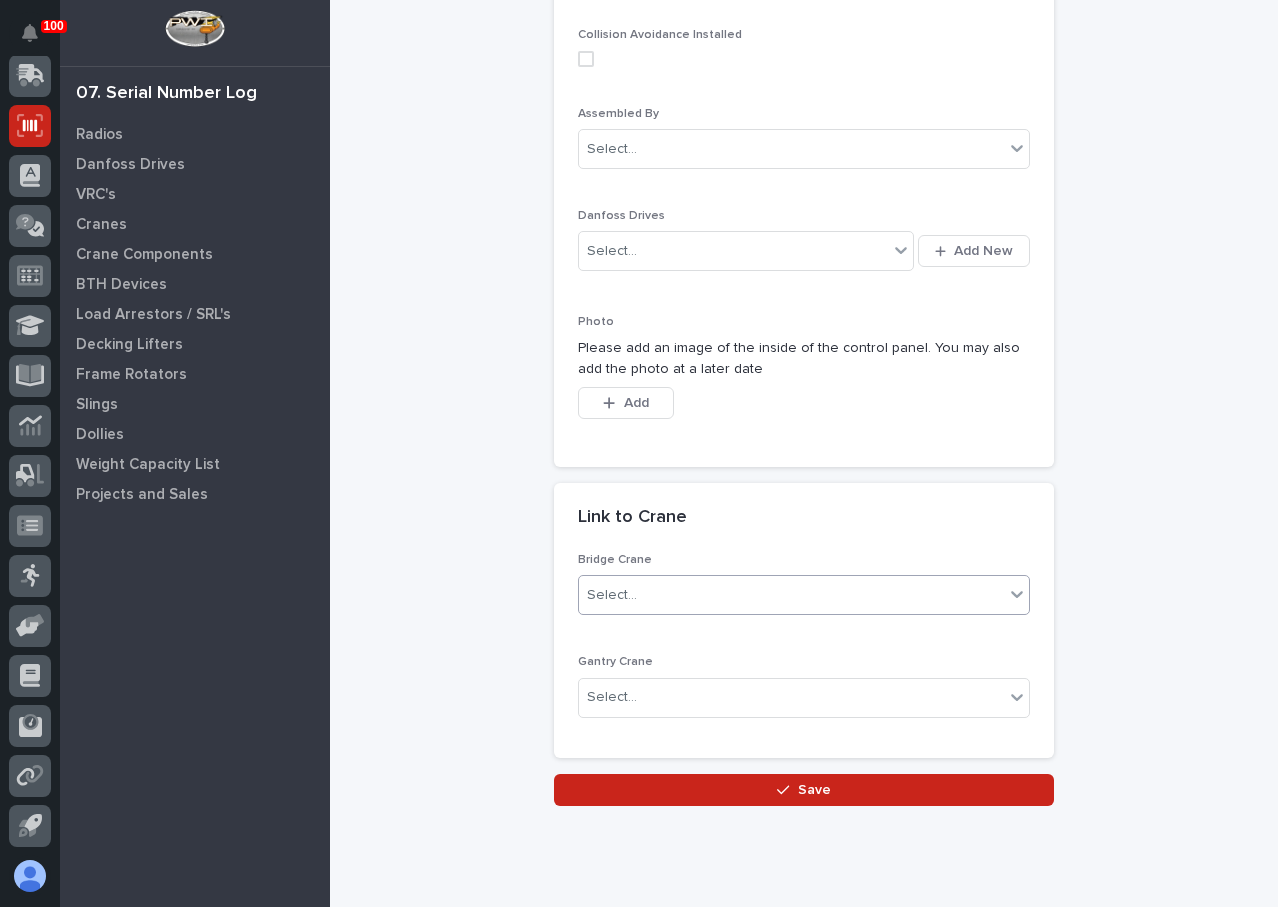 click on "Select..." at bounding box center (612, 595) 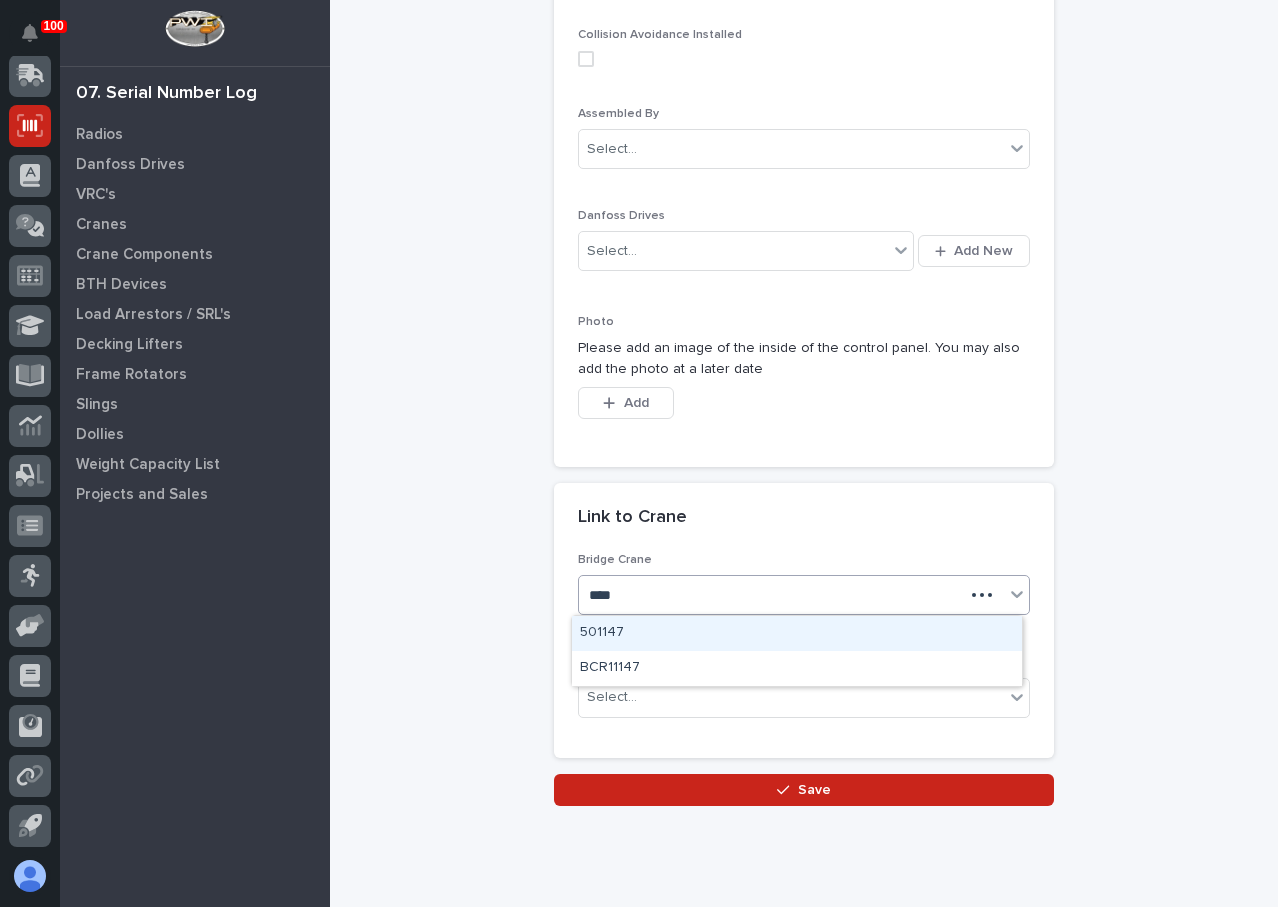 type on "*****" 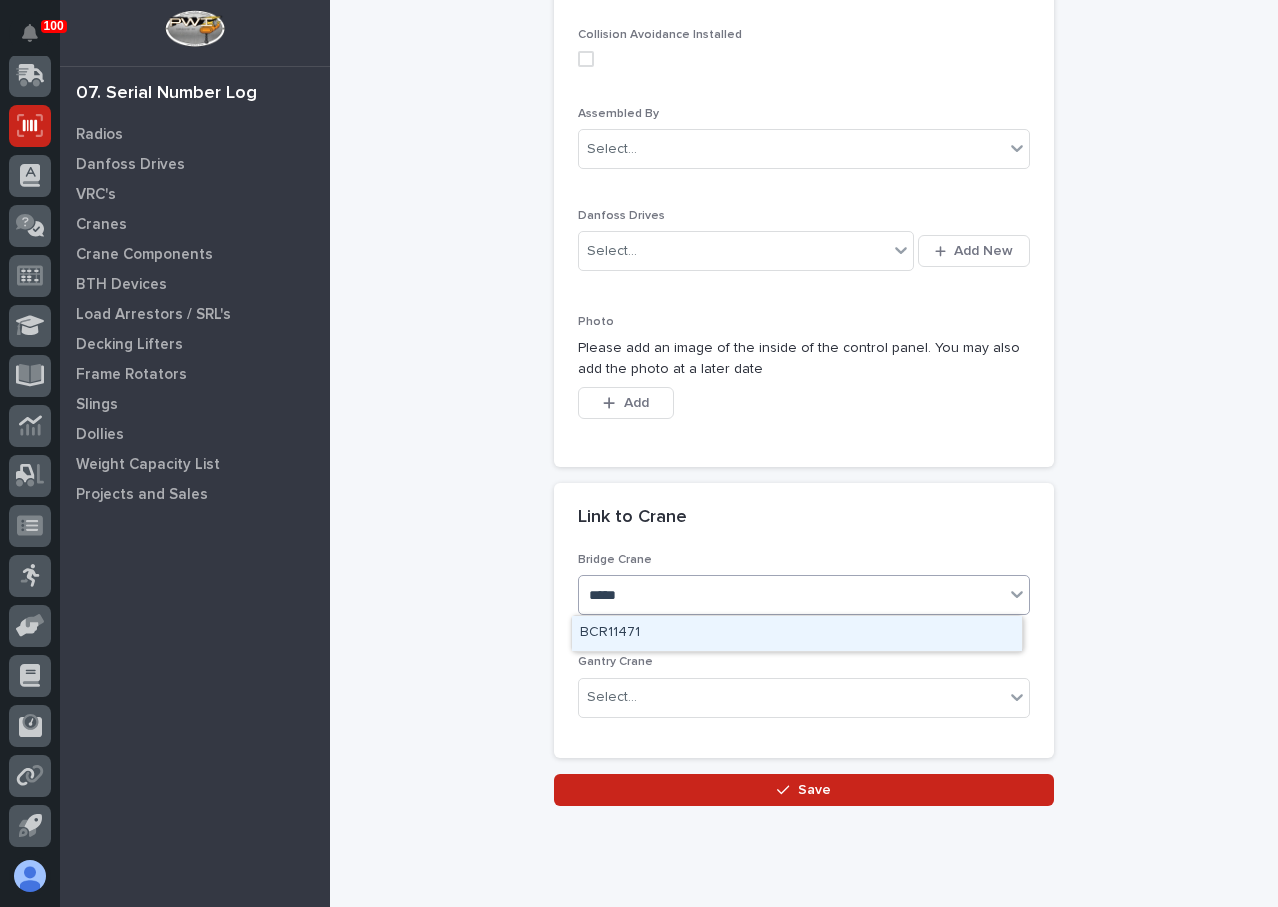 click on "BCR11471" at bounding box center [797, 633] 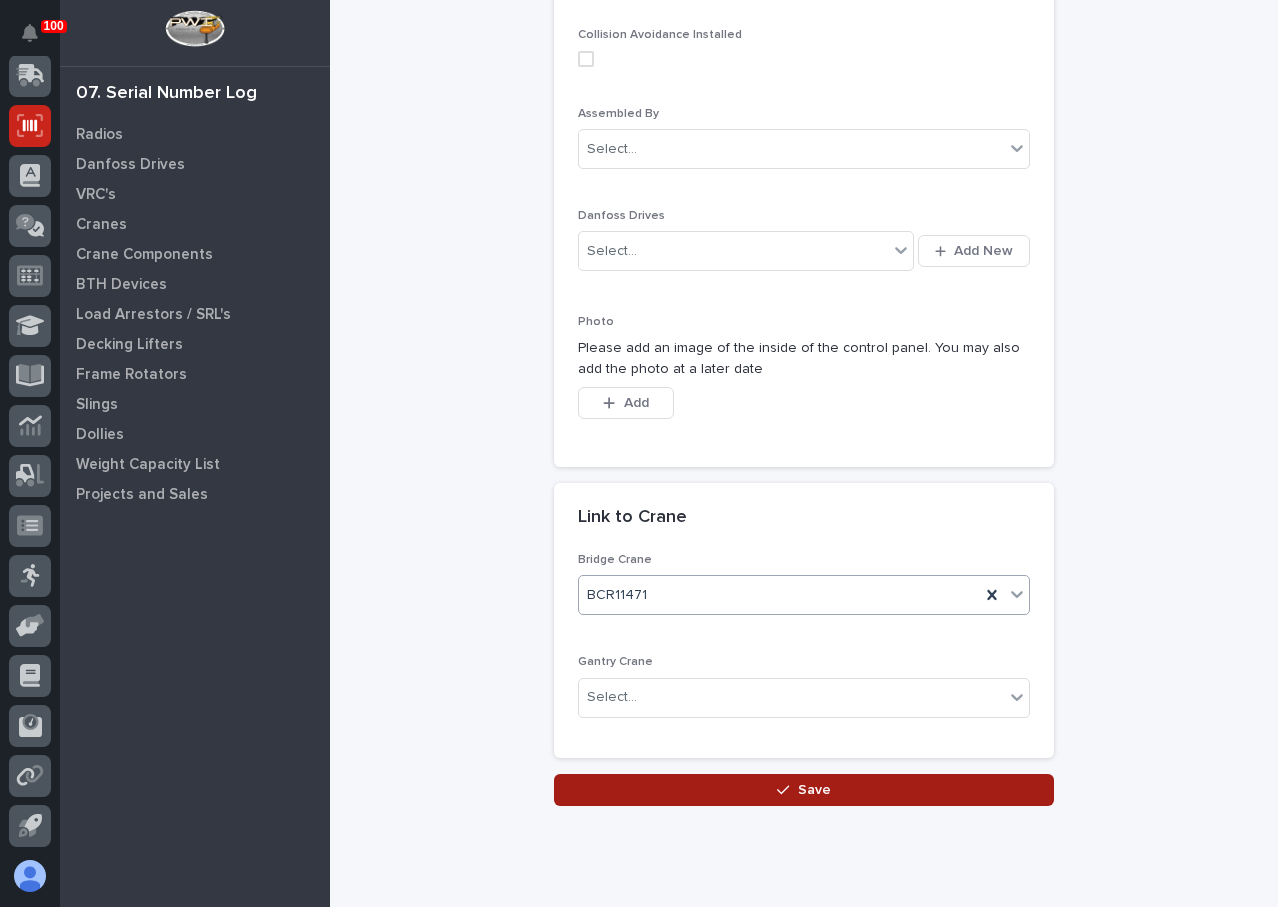 click on "Save" at bounding box center [804, 790] 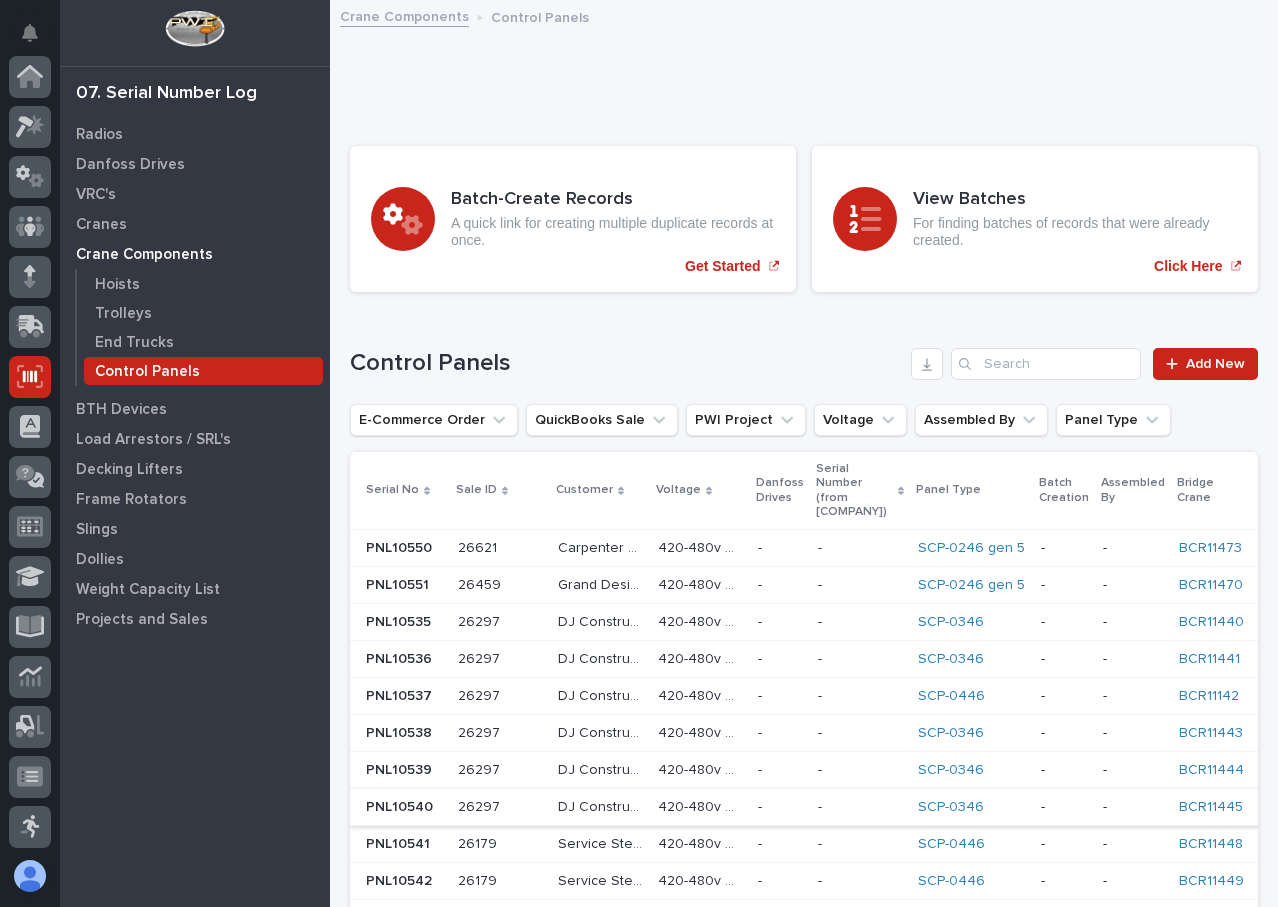 scroll, scrollTop: 251, scrollLeft: 0, axis: vertical 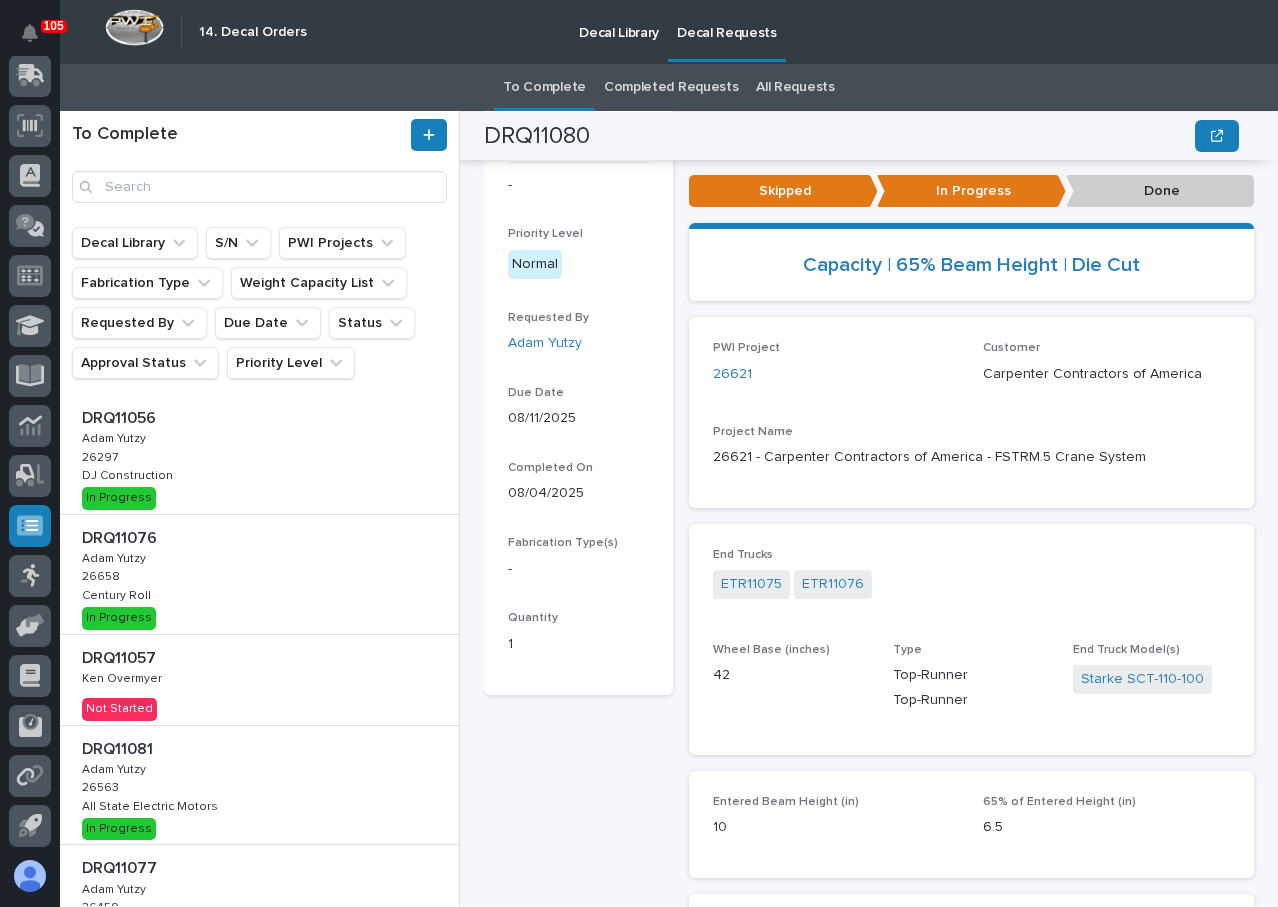 click on "DRQ11056 DRQ11056   Adam Yutzy Adam Yutzy   26297 26297   DJ Construction DJ Construction   In Progress" at bounding box center [259, 454] 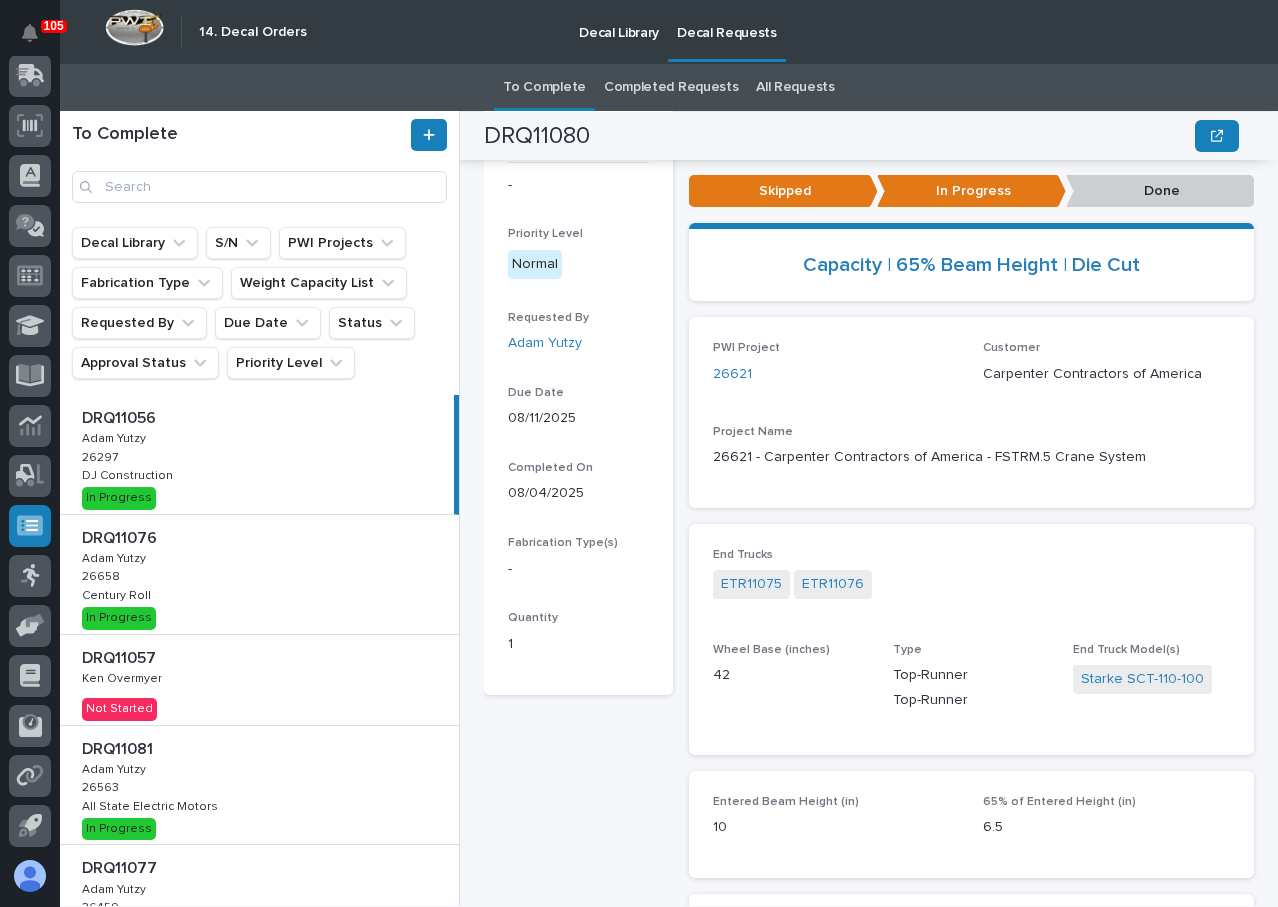 click on "Done" at bounding box center [1160, 191] 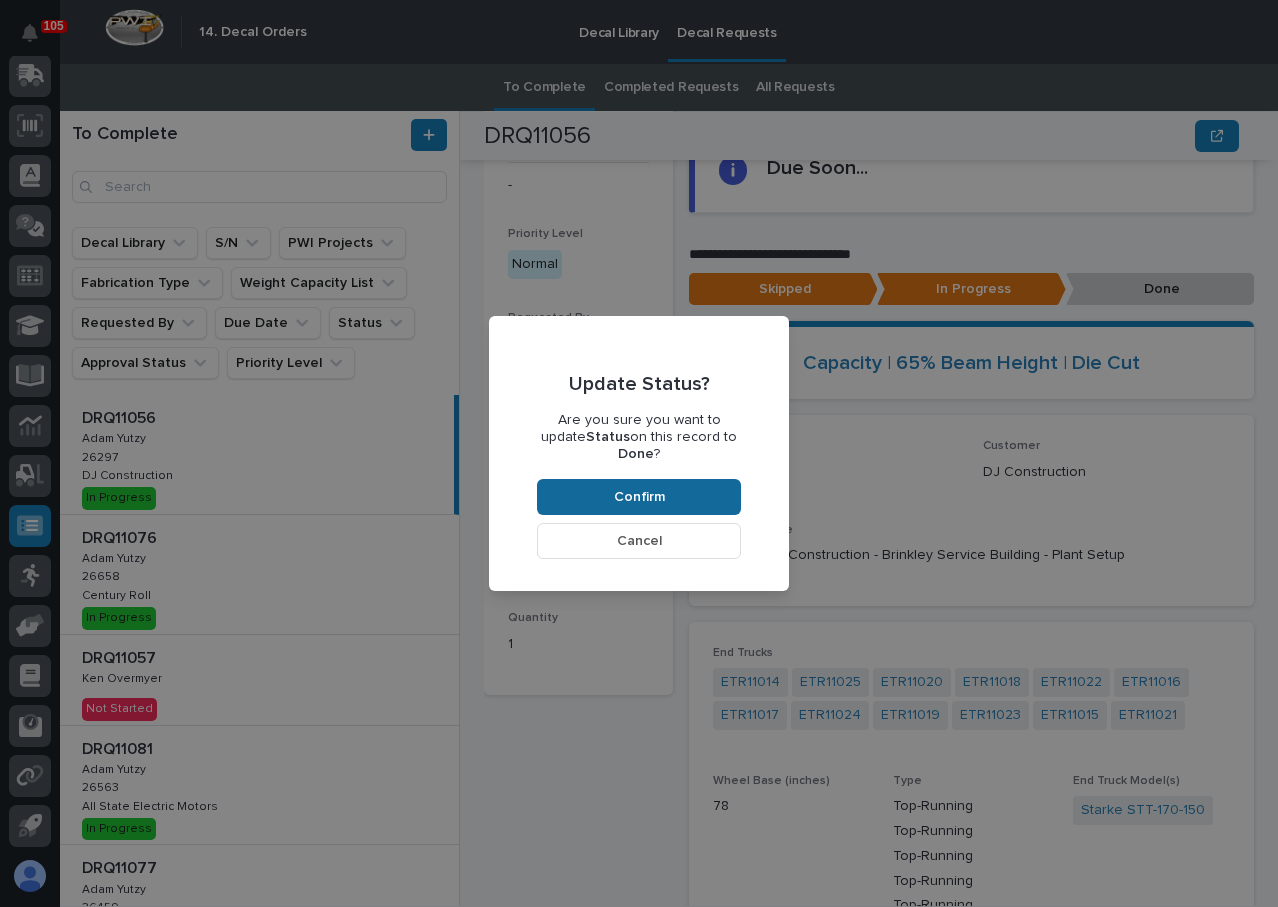 click on "Confirm" at bounding box center [639, 497] 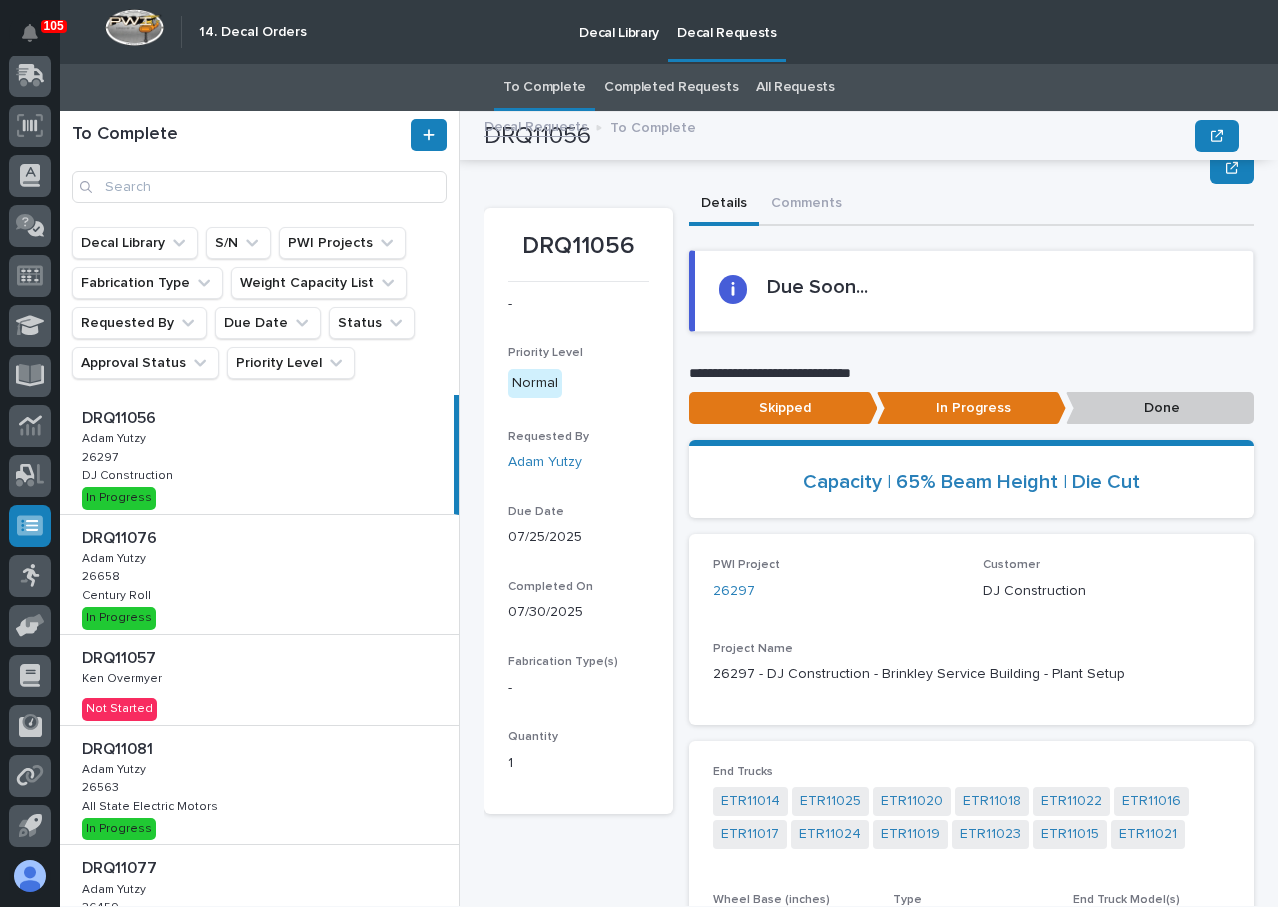scroll, scrollTop: 0, scrollLeft: 0, axis: both 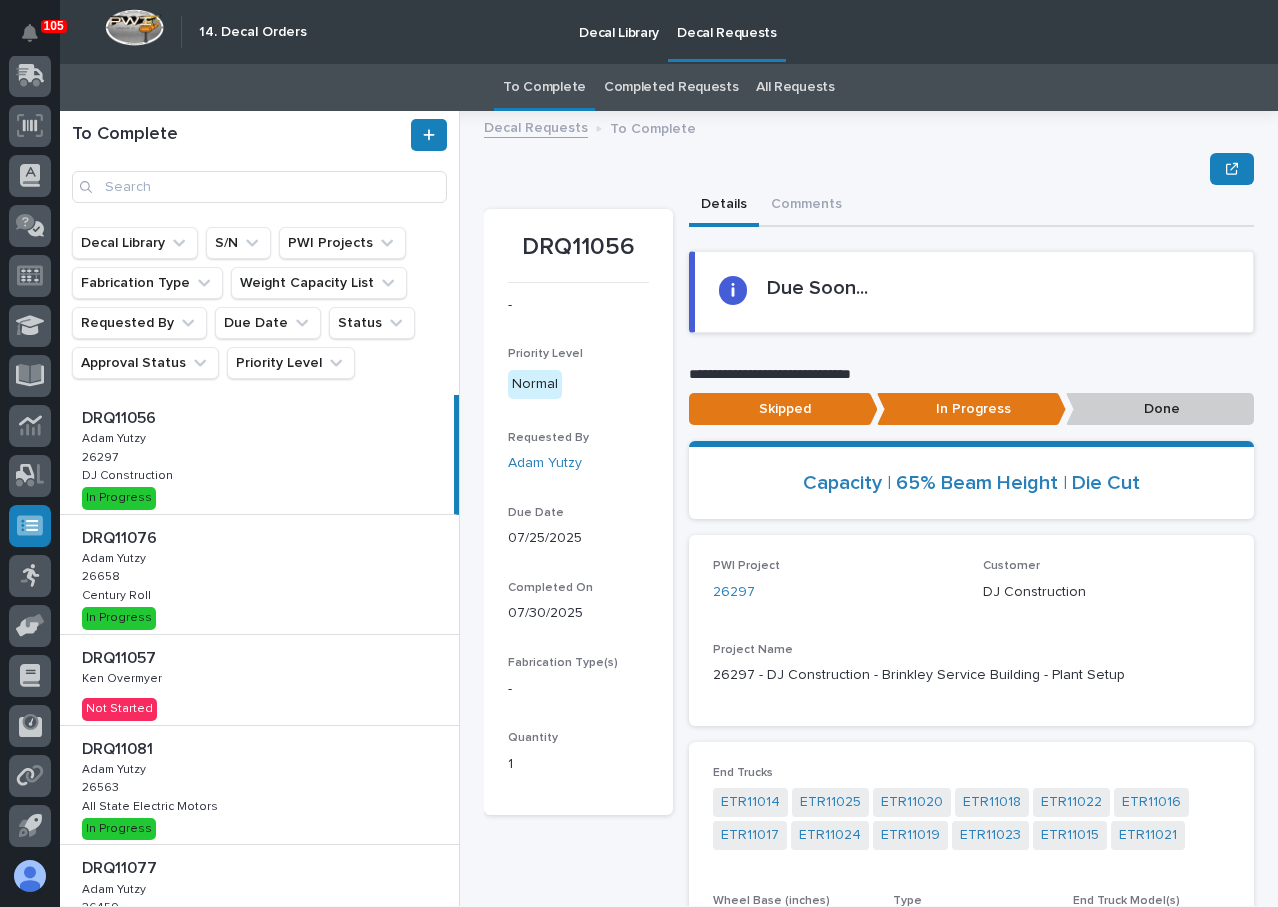 click on "DJ Construction" at bounding box center [129, 474] 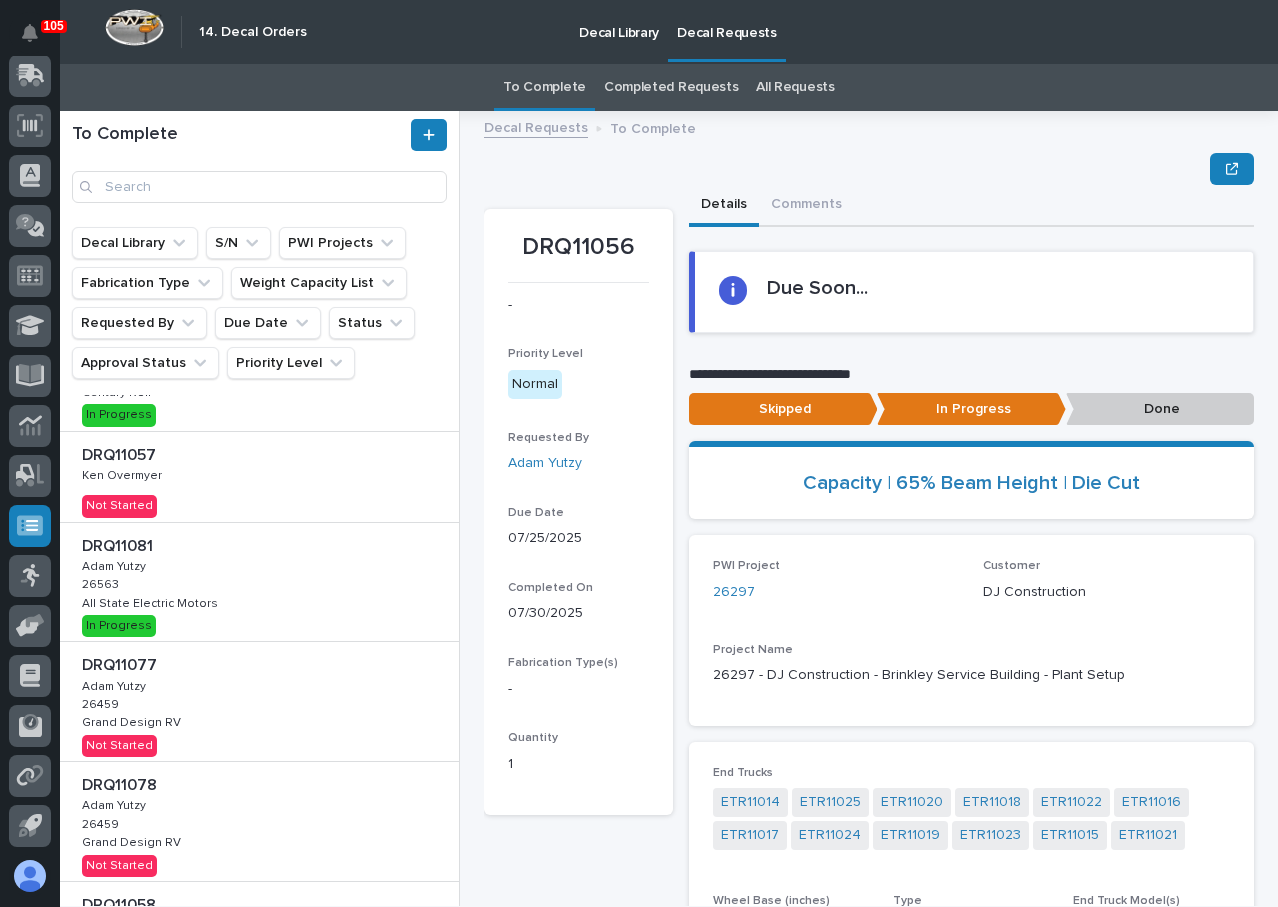 scroll, scrollTop: 0, scrollLeft: 0, axis: both 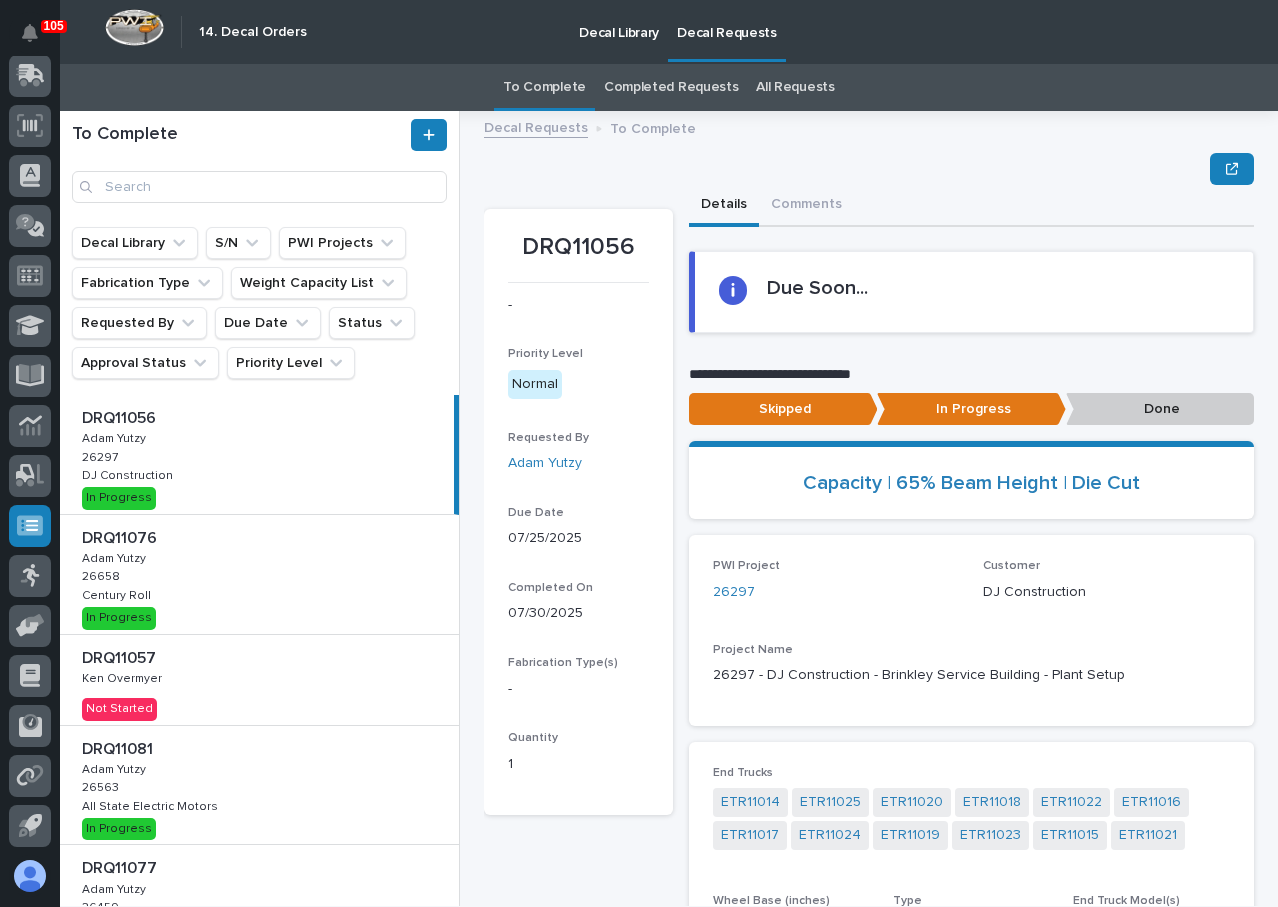 click on "Done" at bounding box center [1160, 409] 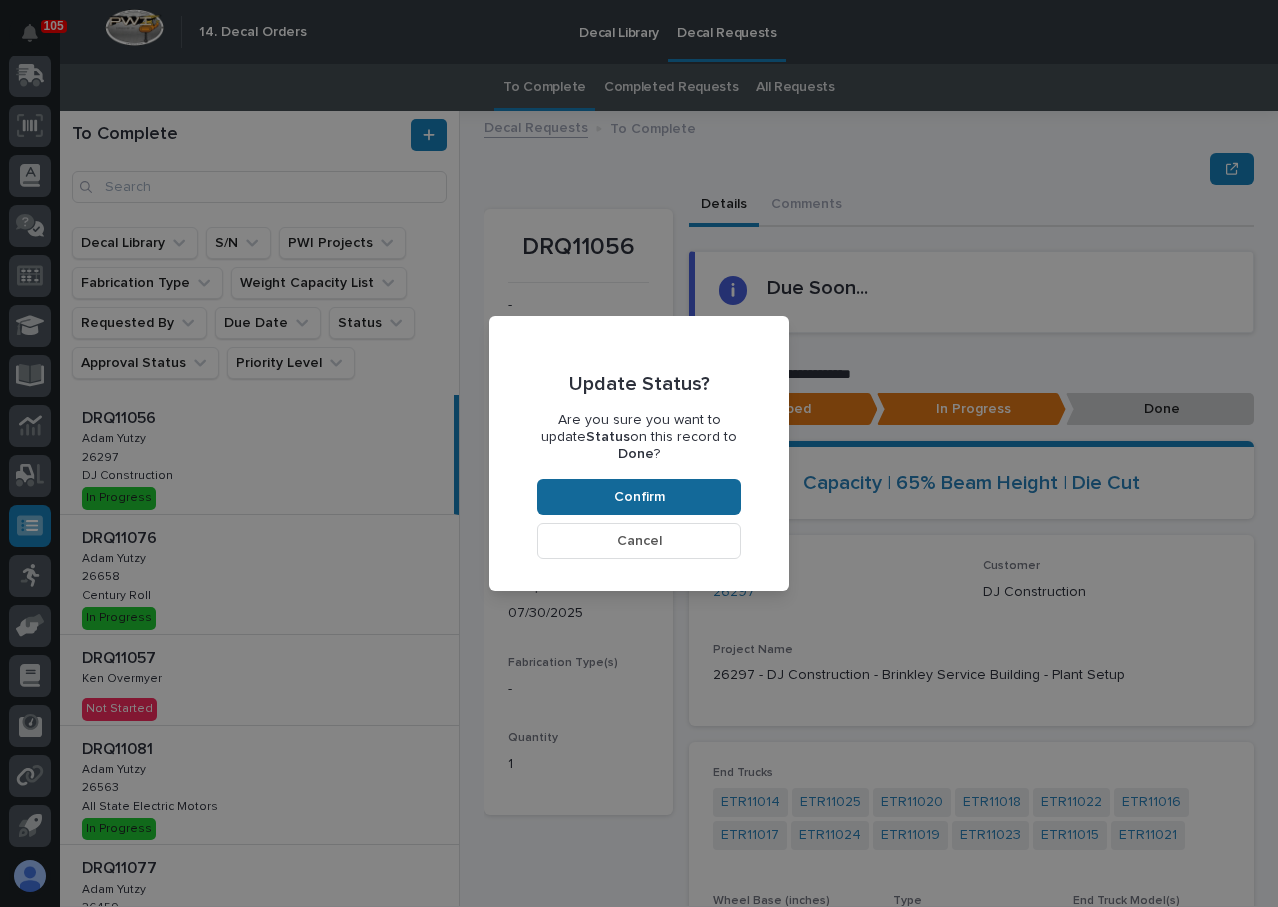 click on "Confirm" at bounding box center [639, 497] 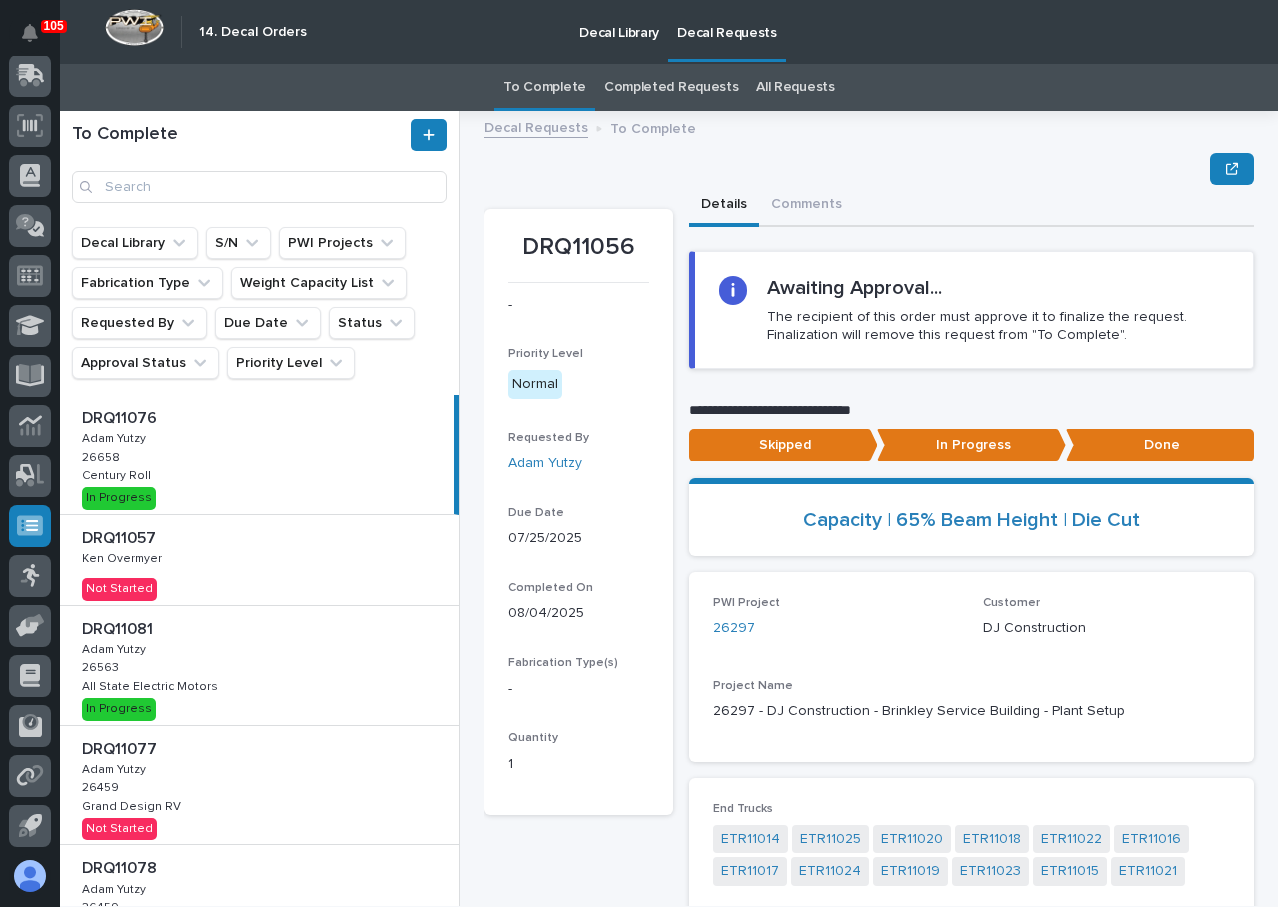 scroll, scrollTop: 120, scrollLeft: 0, axis: vertical 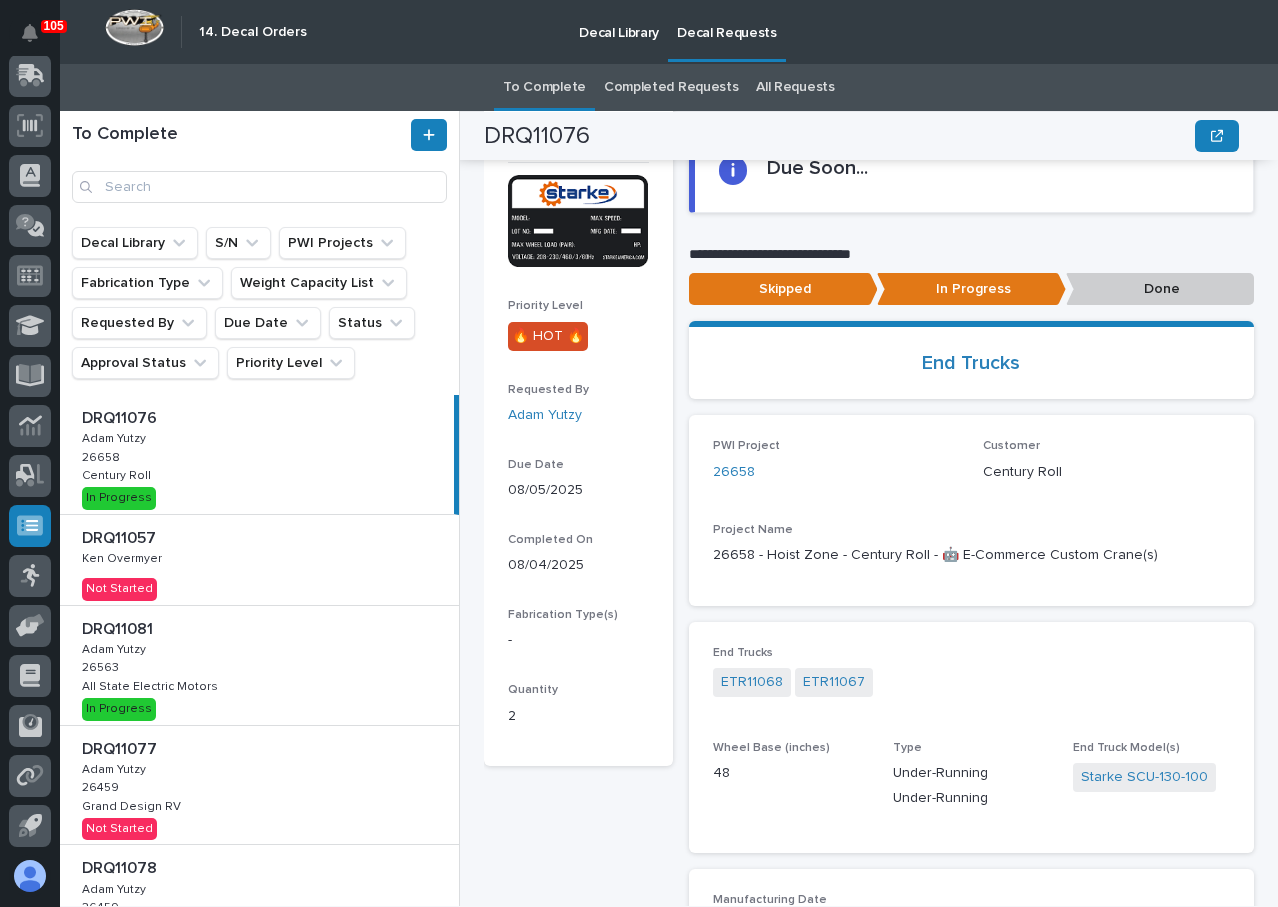 click on "DRQ11076 DRQ11076   Adam Yutzy Adam Yutzy   26658 26658   Century Roll Century Roll   In Progress" at bounding box center (257, 454) 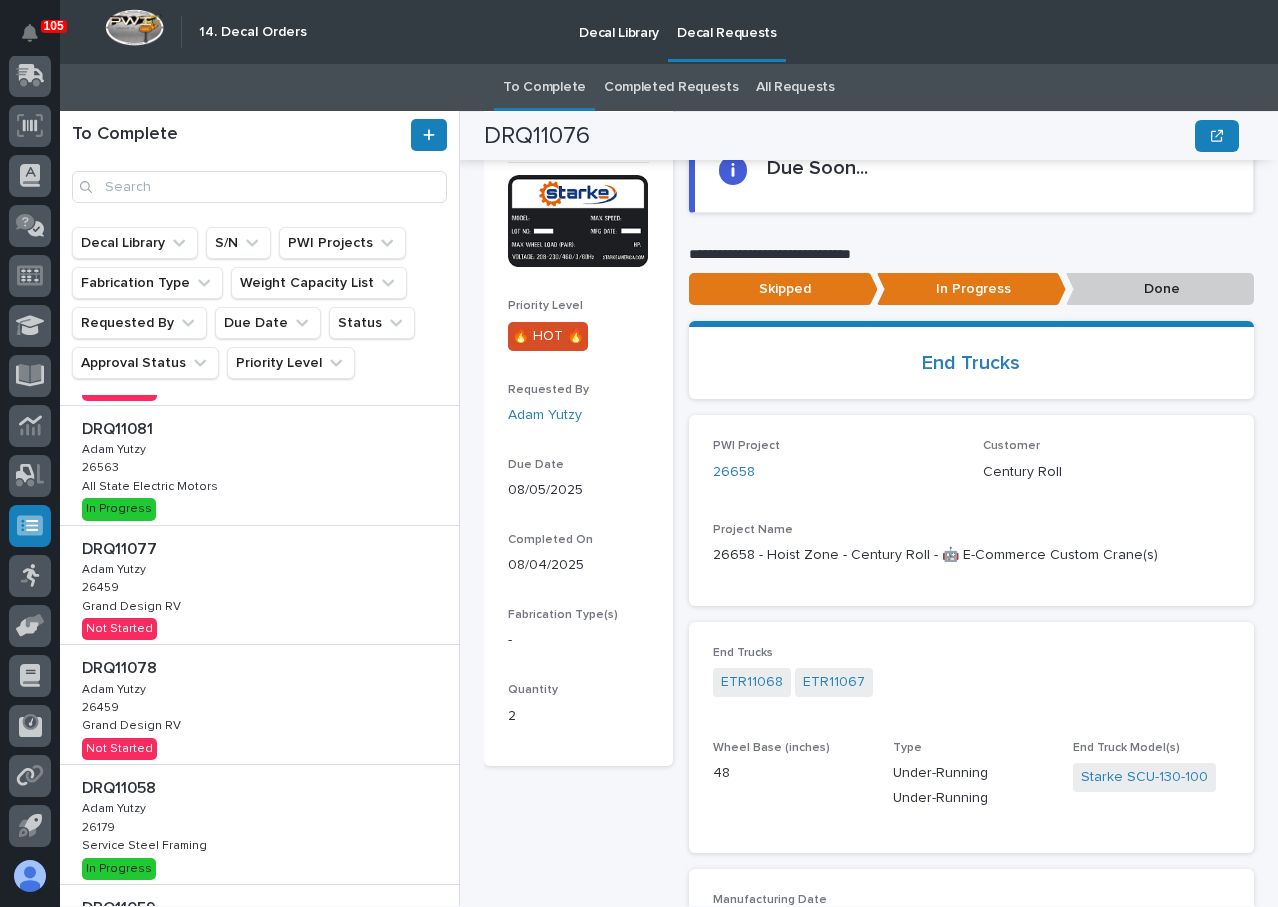 scroll, scrollTop: 100, scrollLeft: 0, axis: vertical 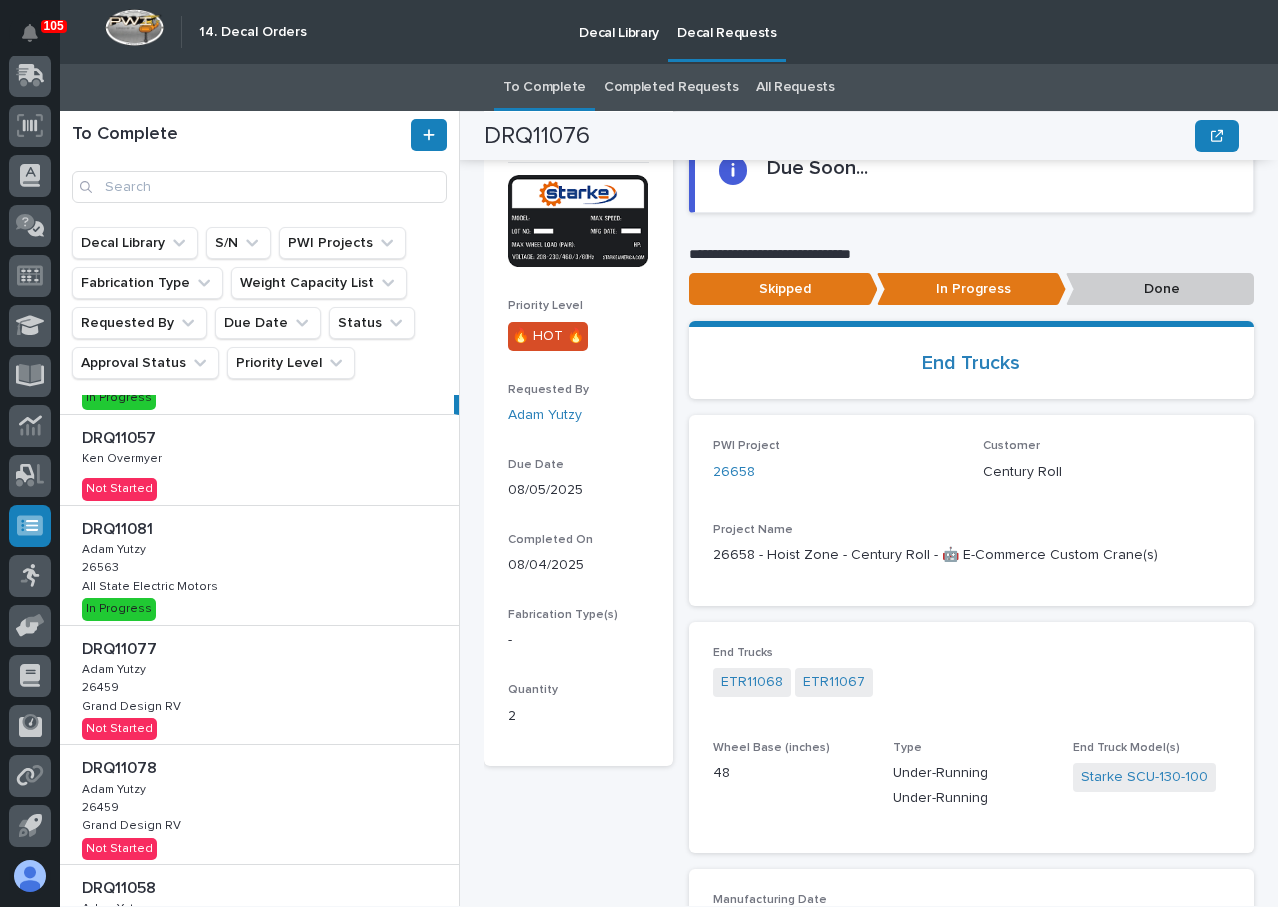 click on "DRQ11057 DRQ11057   Ken Overmyer Ken Overmyer   Not Started" at bounding box center [259, 460] 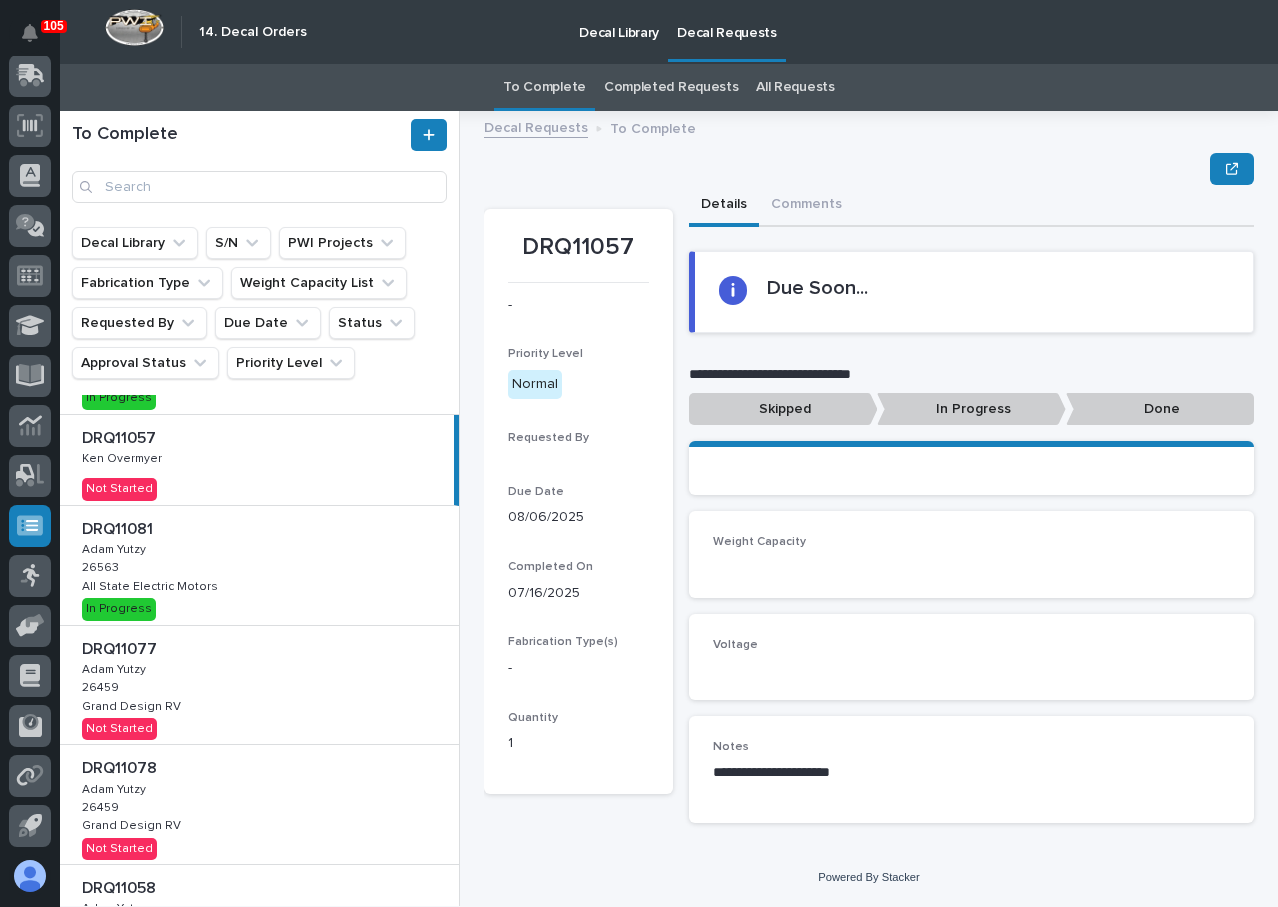 scroll, scrollTop: 0, scrollLeft: 0, axis: both 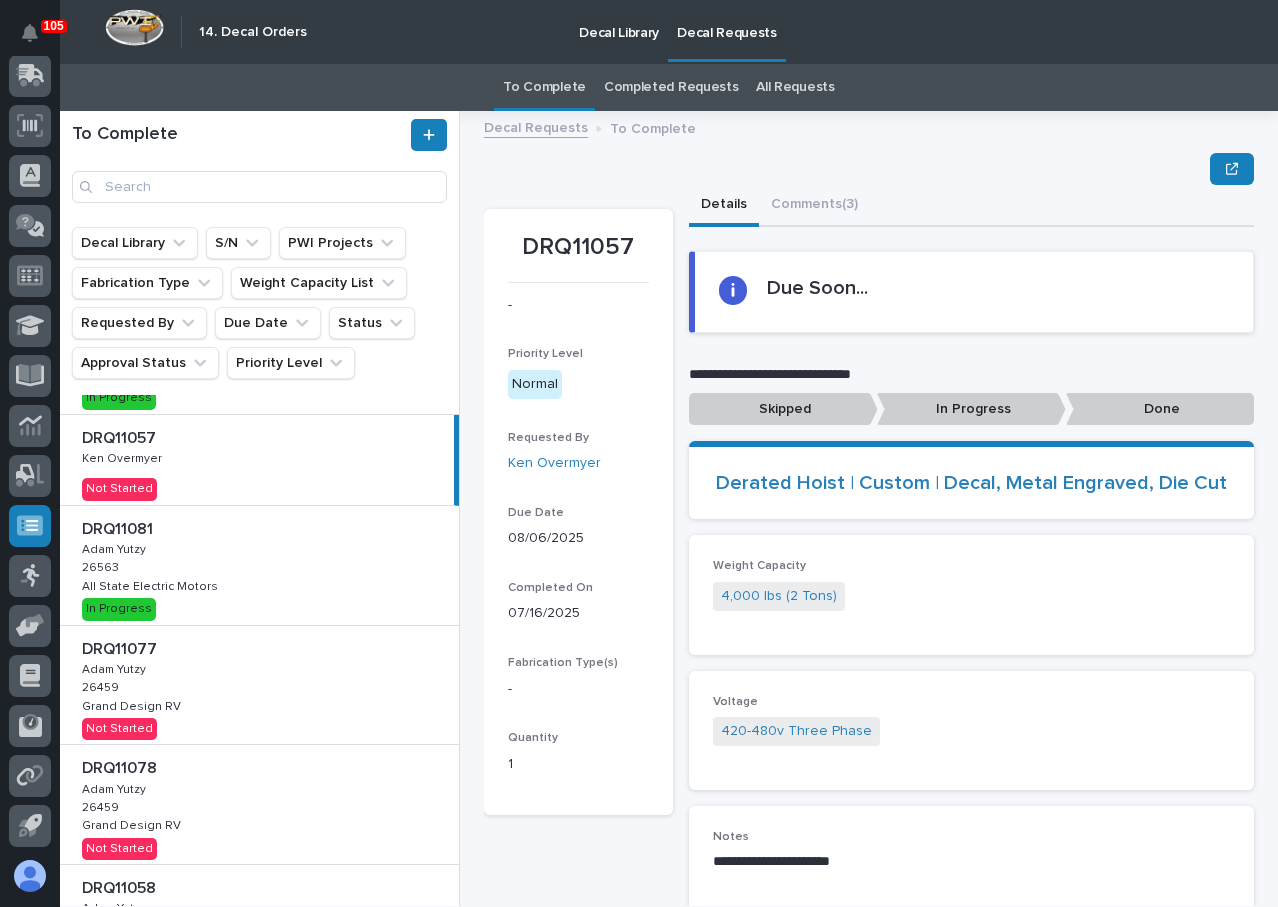 click on "DRQ11077 DRQ11077   Adam Yutzy Adam Yutzy   26459 26459   Grand Design RV Grand Design RV   Not Started" at bounding box center [259, 685] 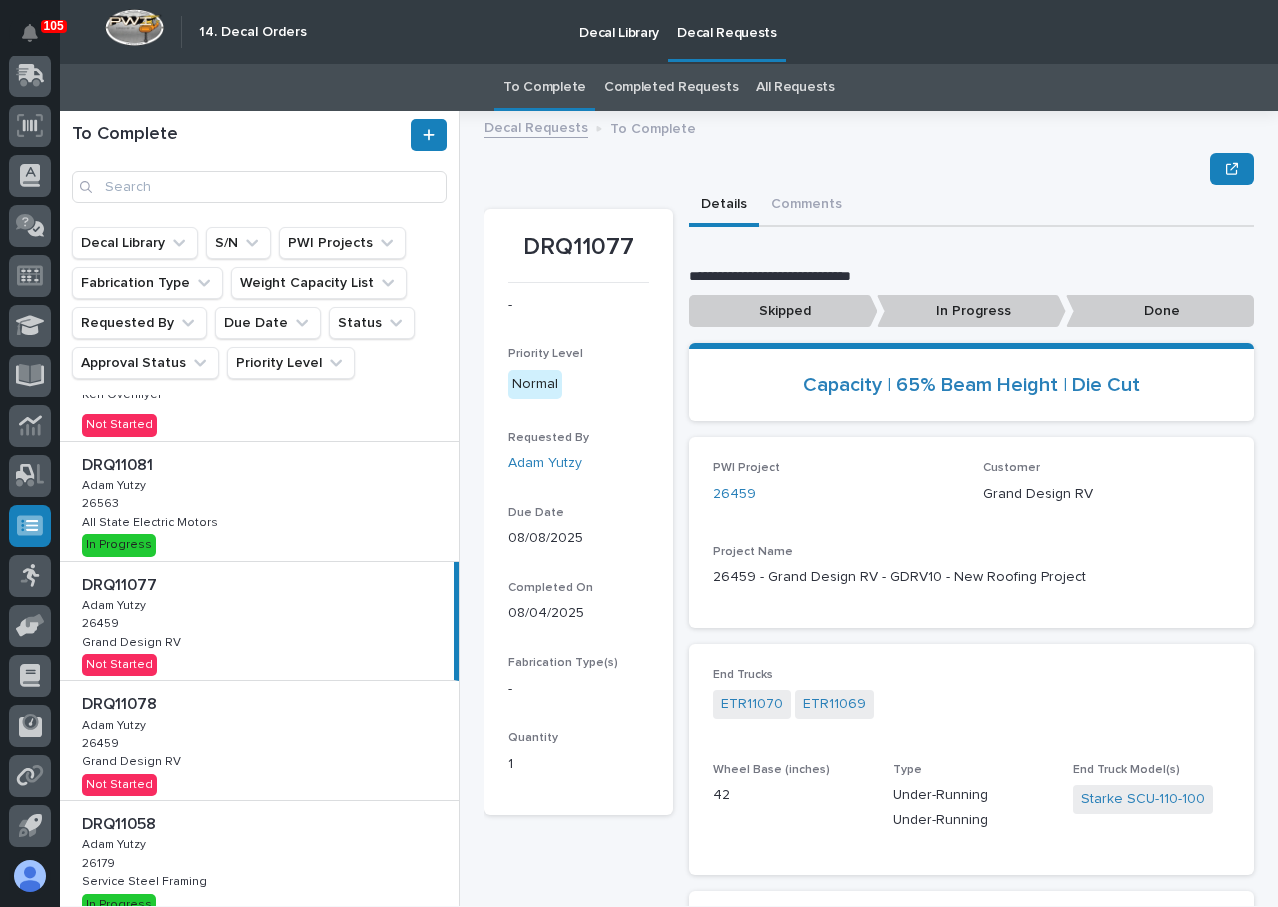 scroll, scrollTop: 200, scrollLeft: 0, axis: vertical 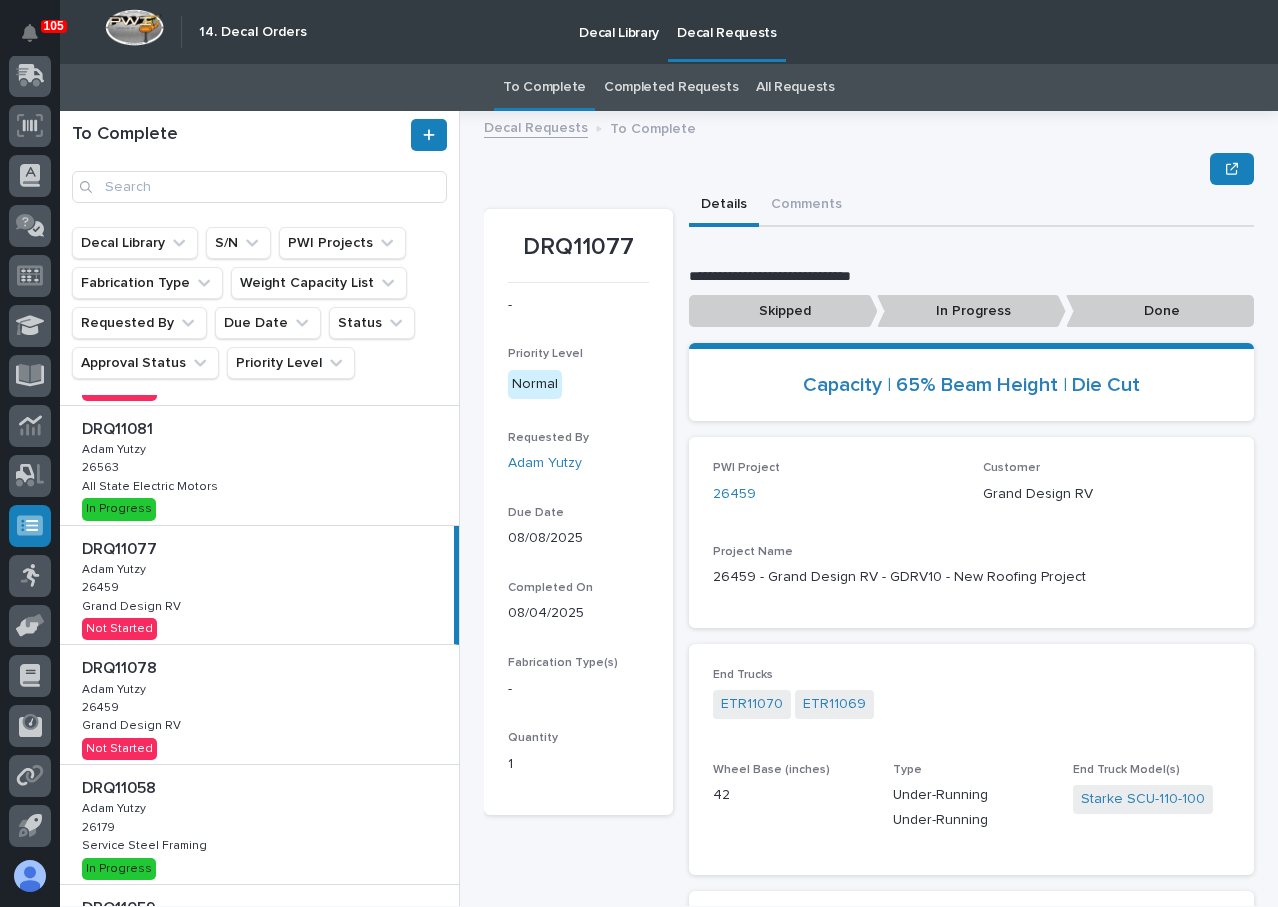click on "In Progress" at bounding box center (971, 311) 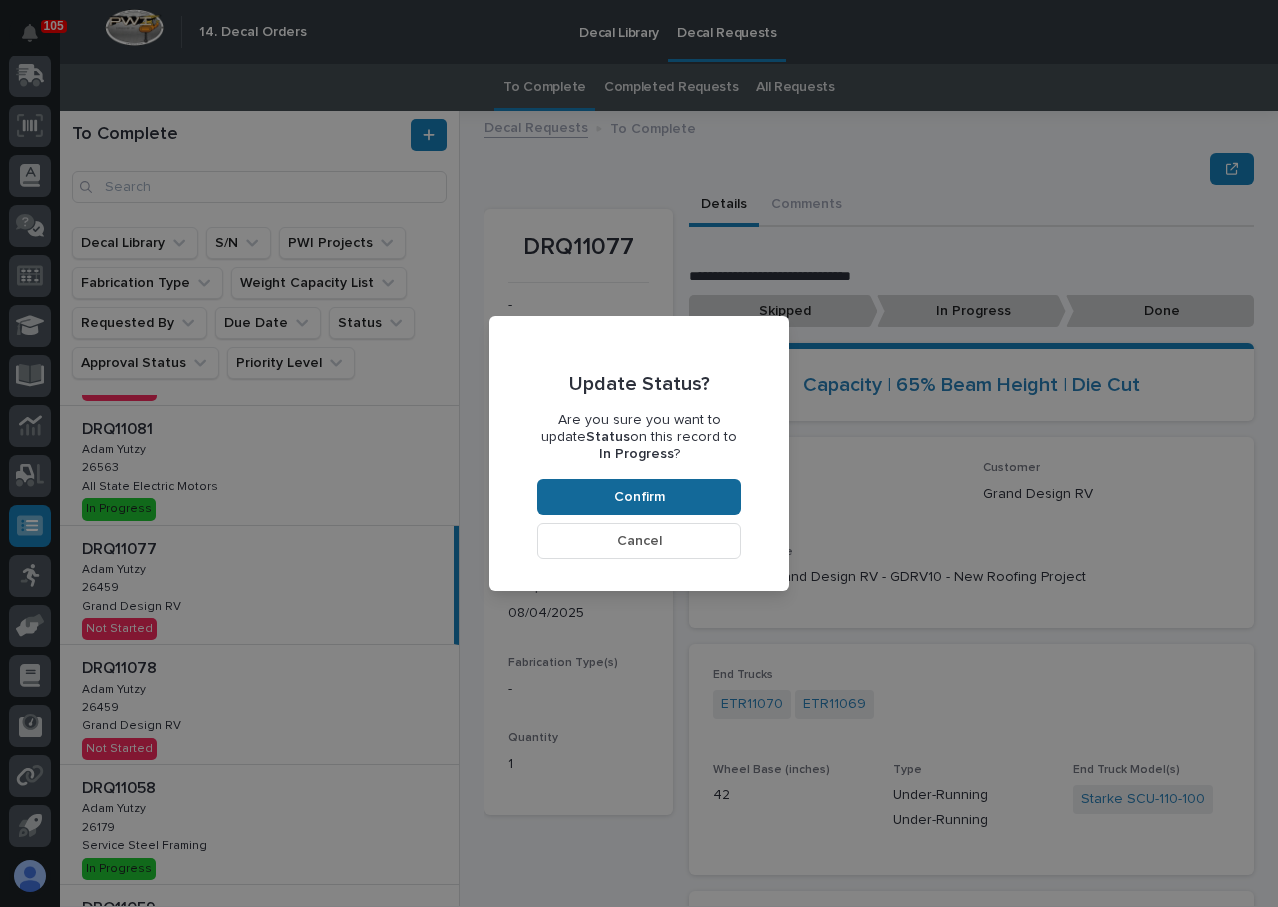 click on "Confirm" at bounding box center [639, 497] 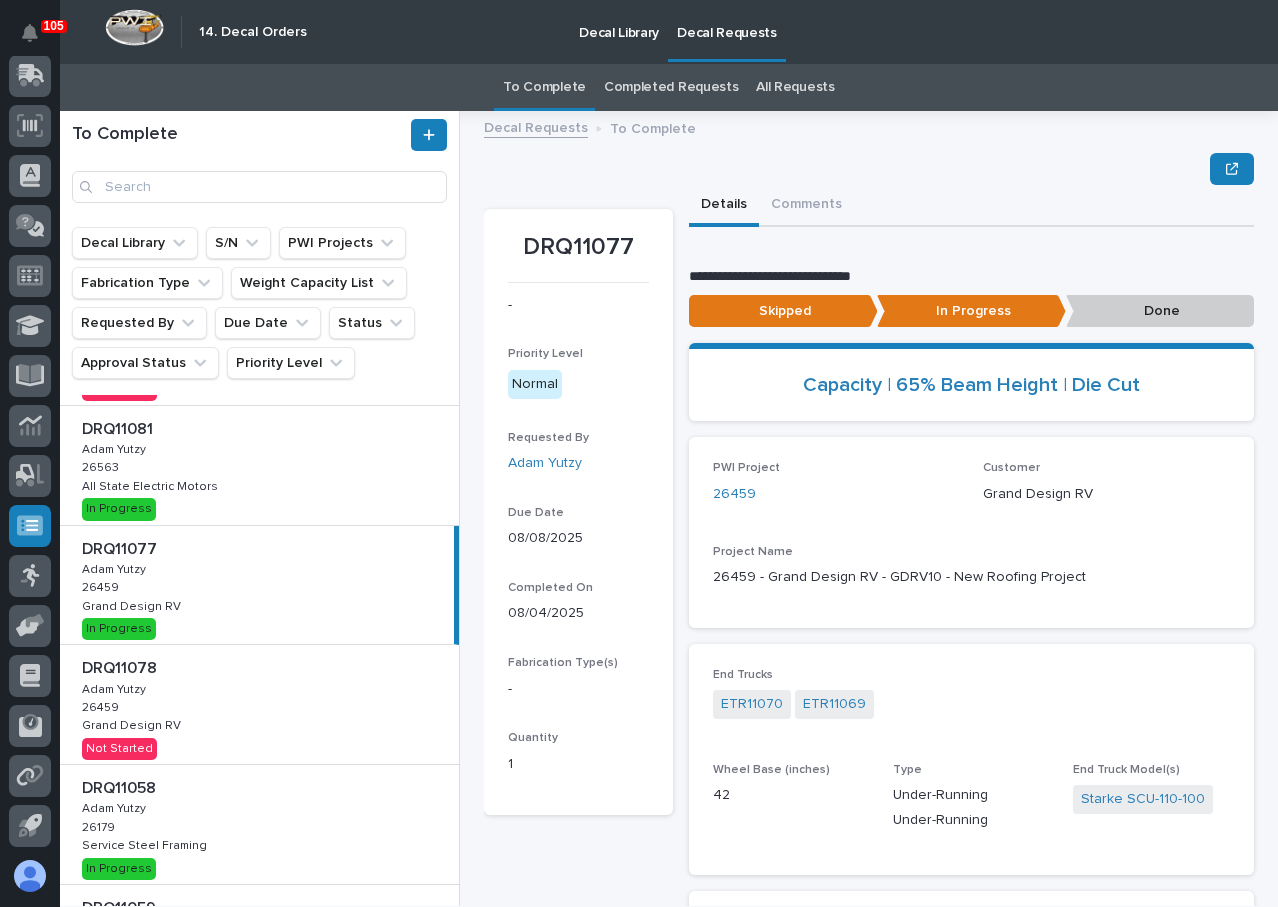 scroll, scrollTop: 120, scrollLeft: 0, axis: vertical 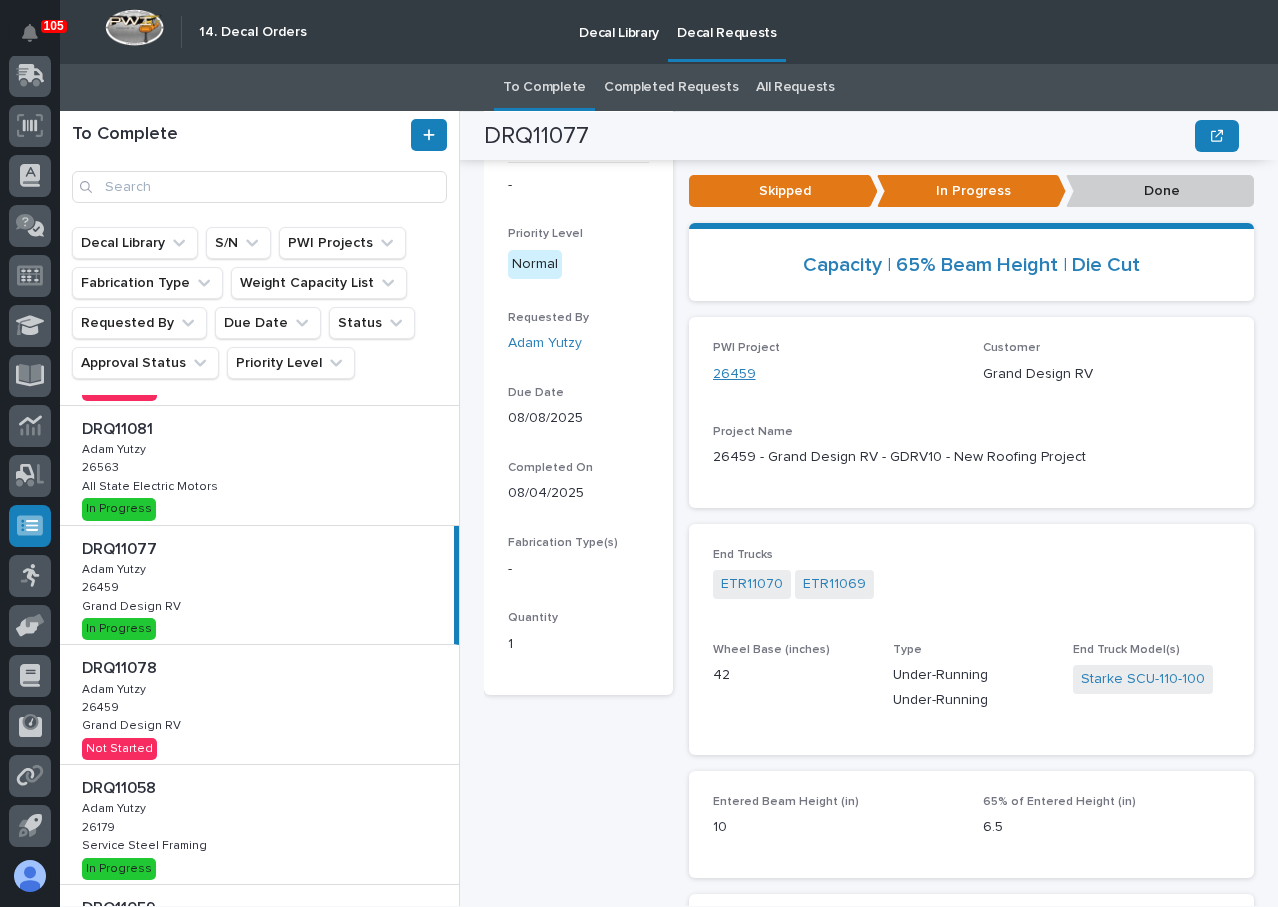 click on "26459" at bounding box center (734, 374) 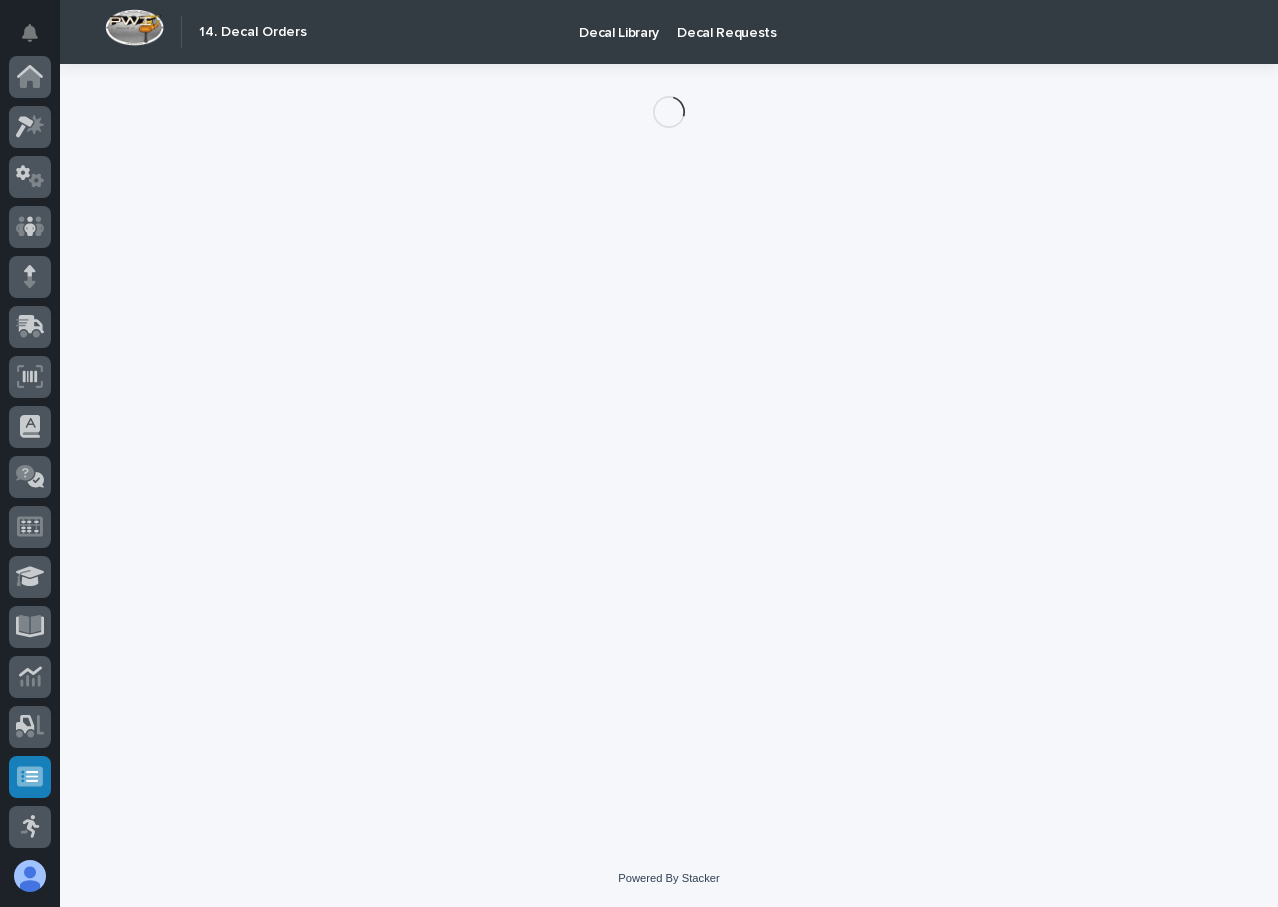 scroll, scrollTop: 251, scrollLeft: 0, axis: vertical 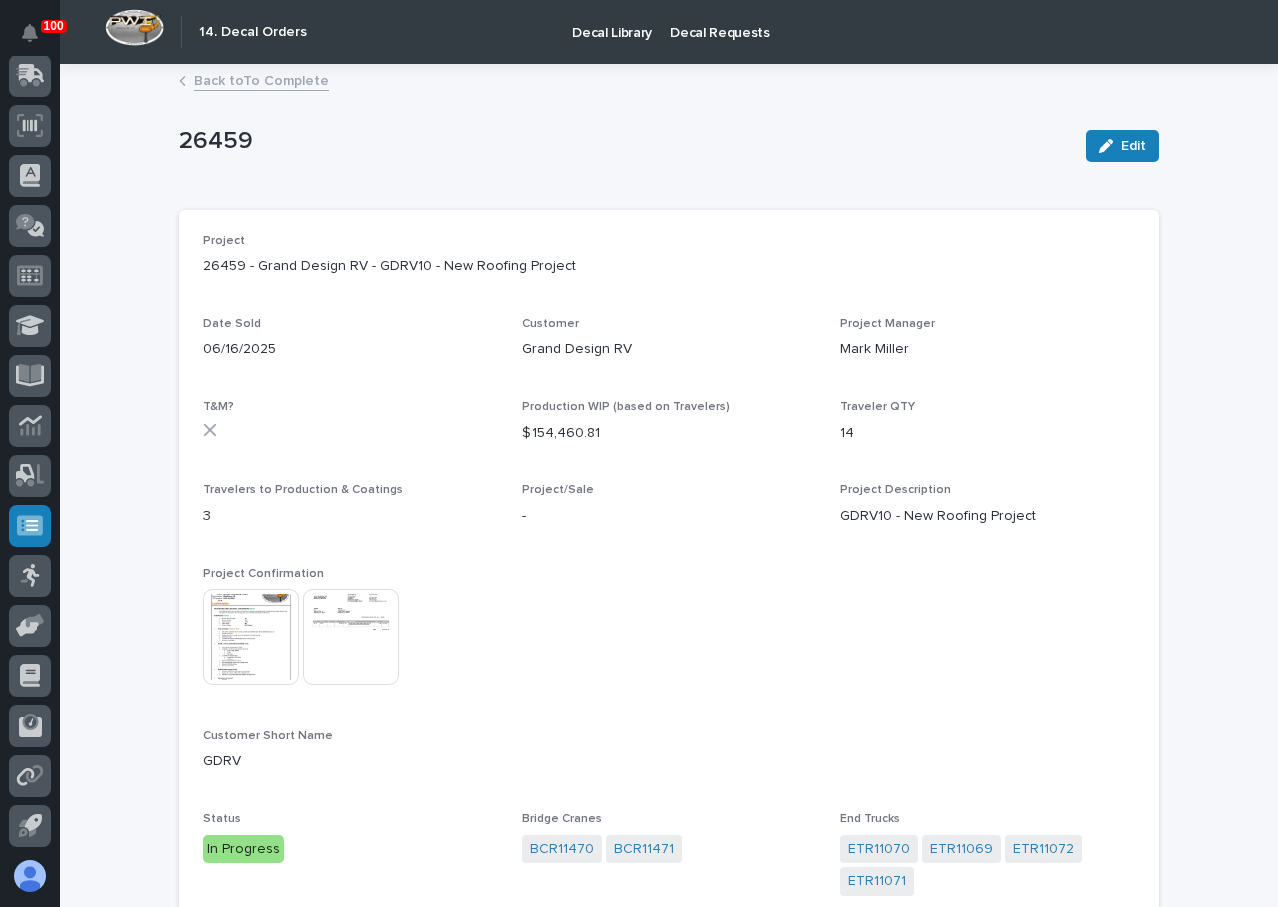 click at bounding box center [251, 637] 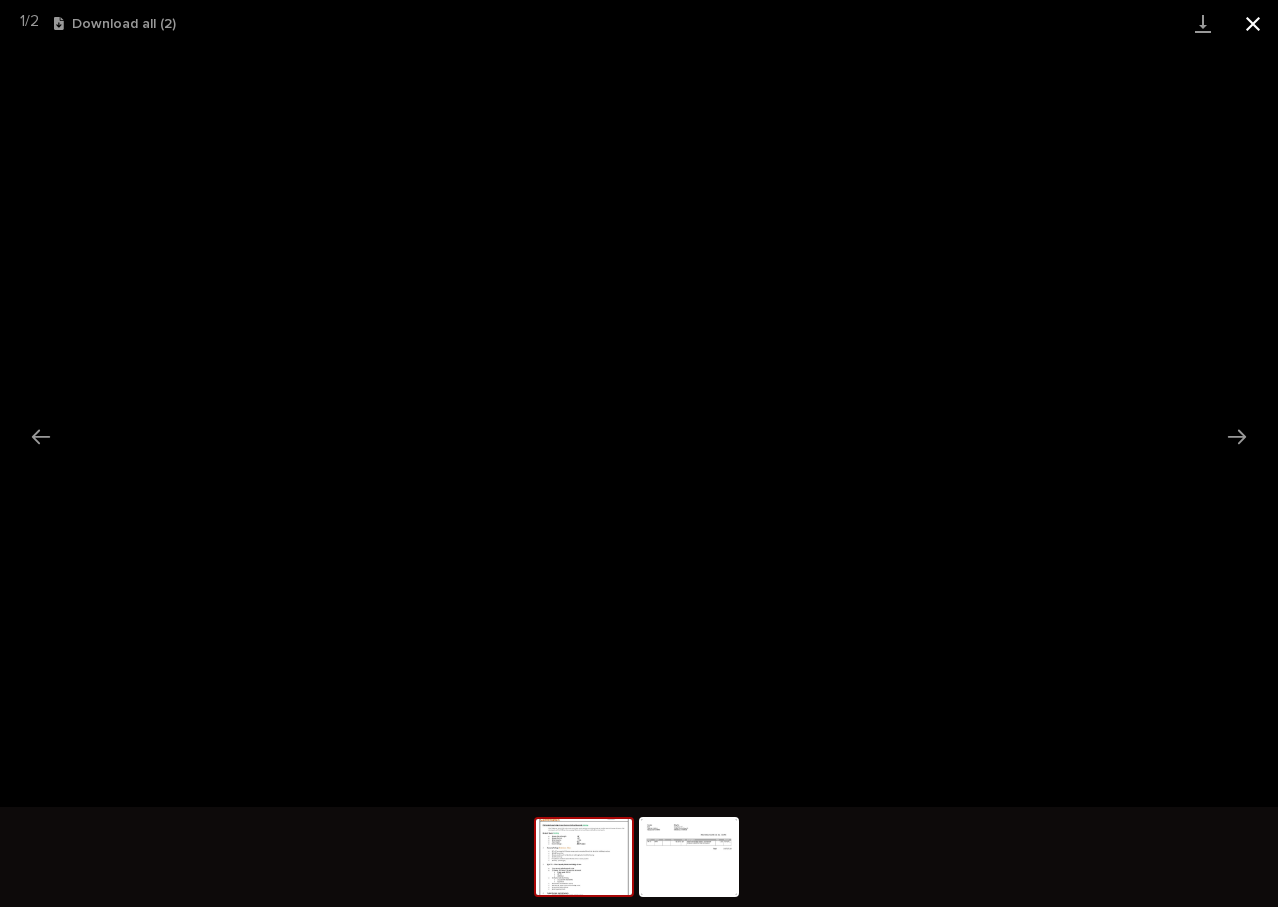 click at bounding box center [1253, 23] 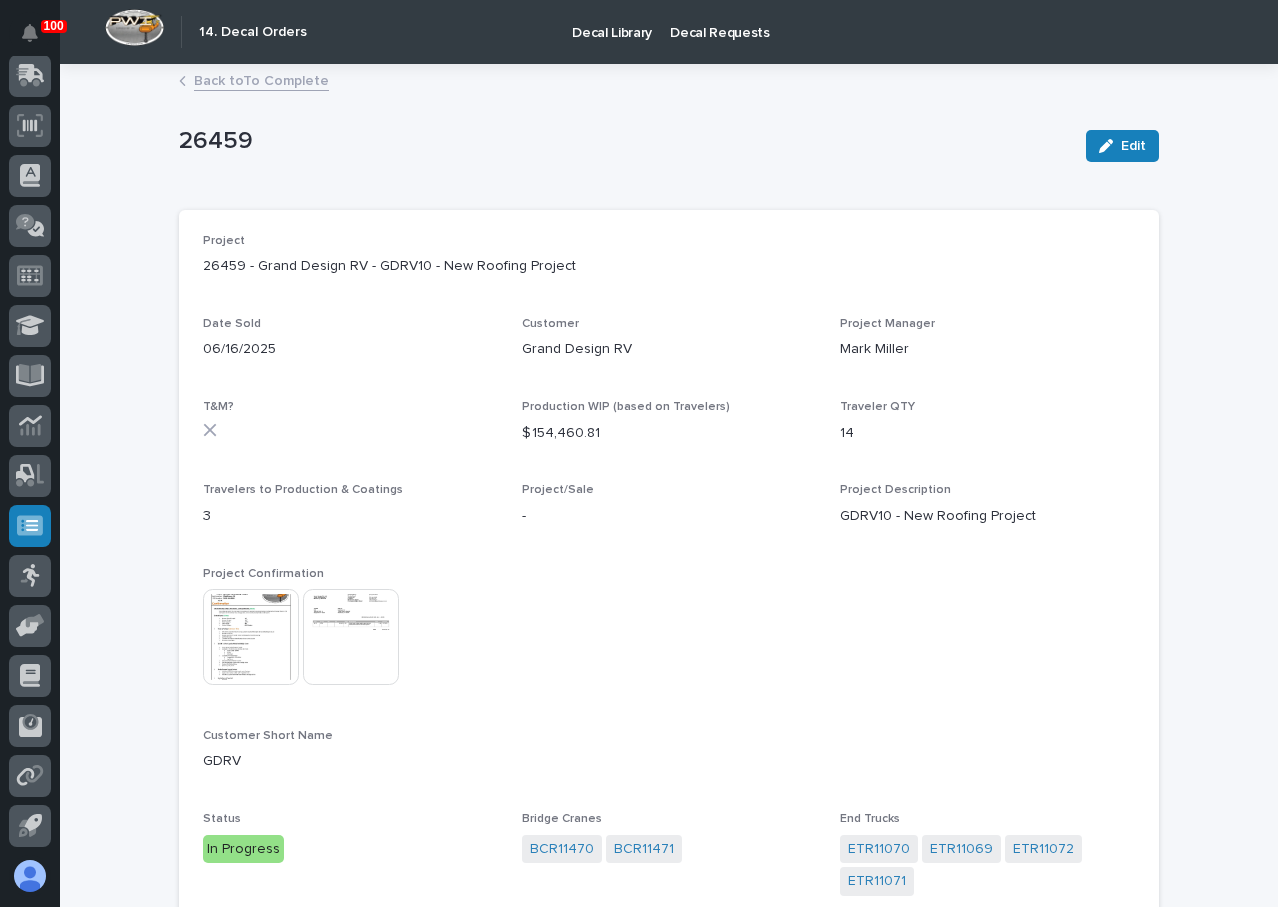 click on "Back to  To Complete" at bounding box center [261, 79] 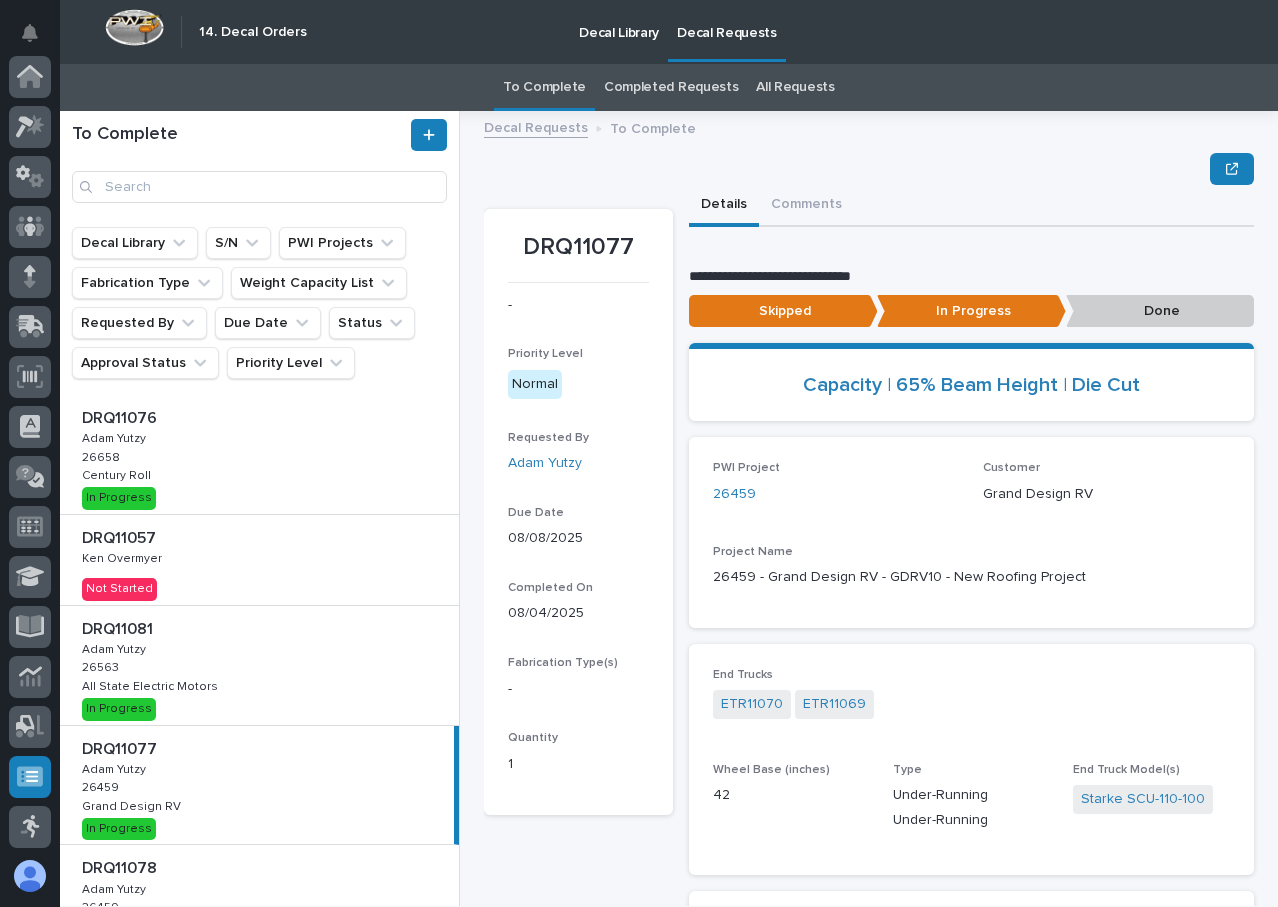 scroll, scrollTop: 251, scrollLeft: 0, axis: vertical 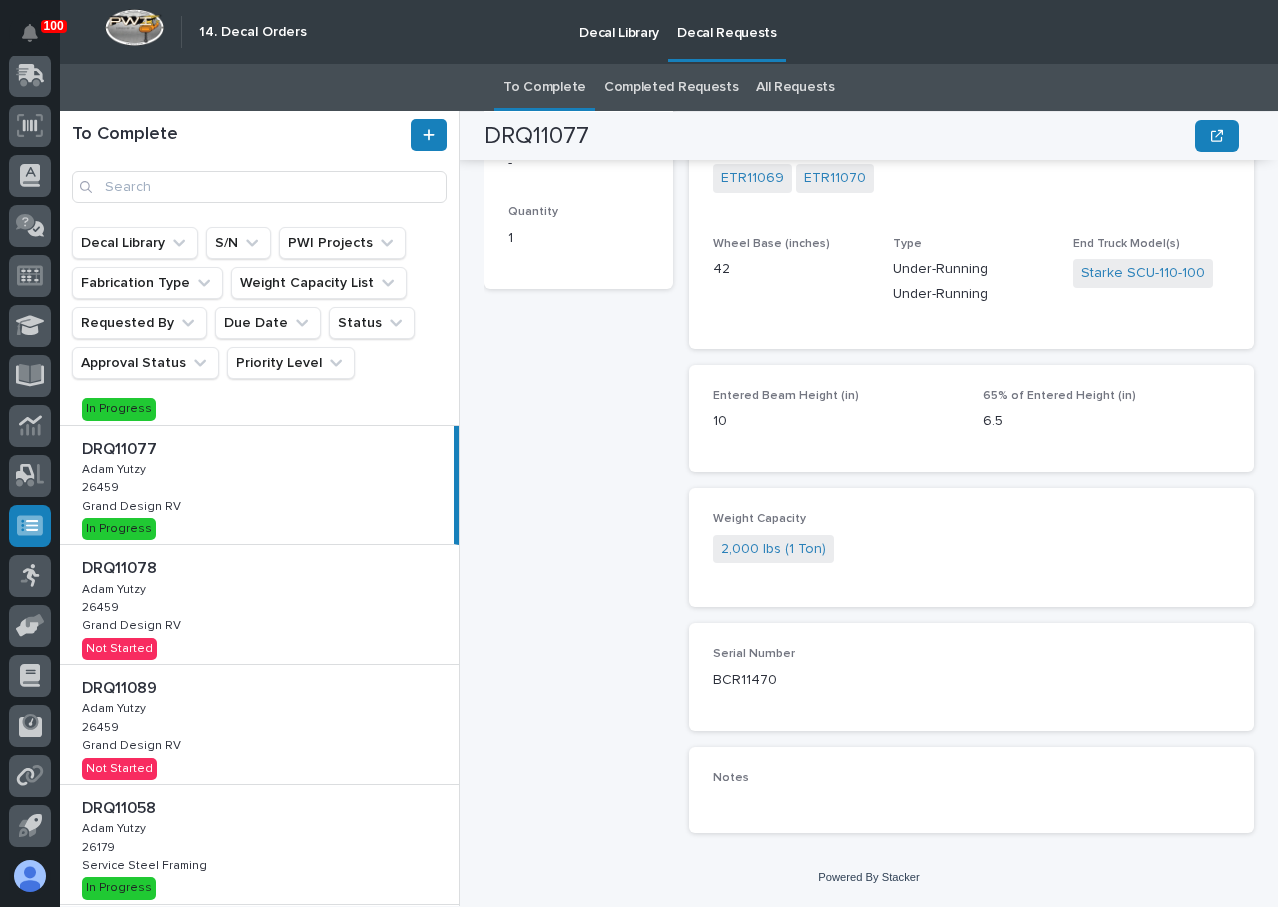 click on "DRQ11078 DRQ11078   Adam Yutzy Adam Yutzy   26459 26459   Grand Design RV Grand Design RV   Not Started" at bounding box center (259, 604) 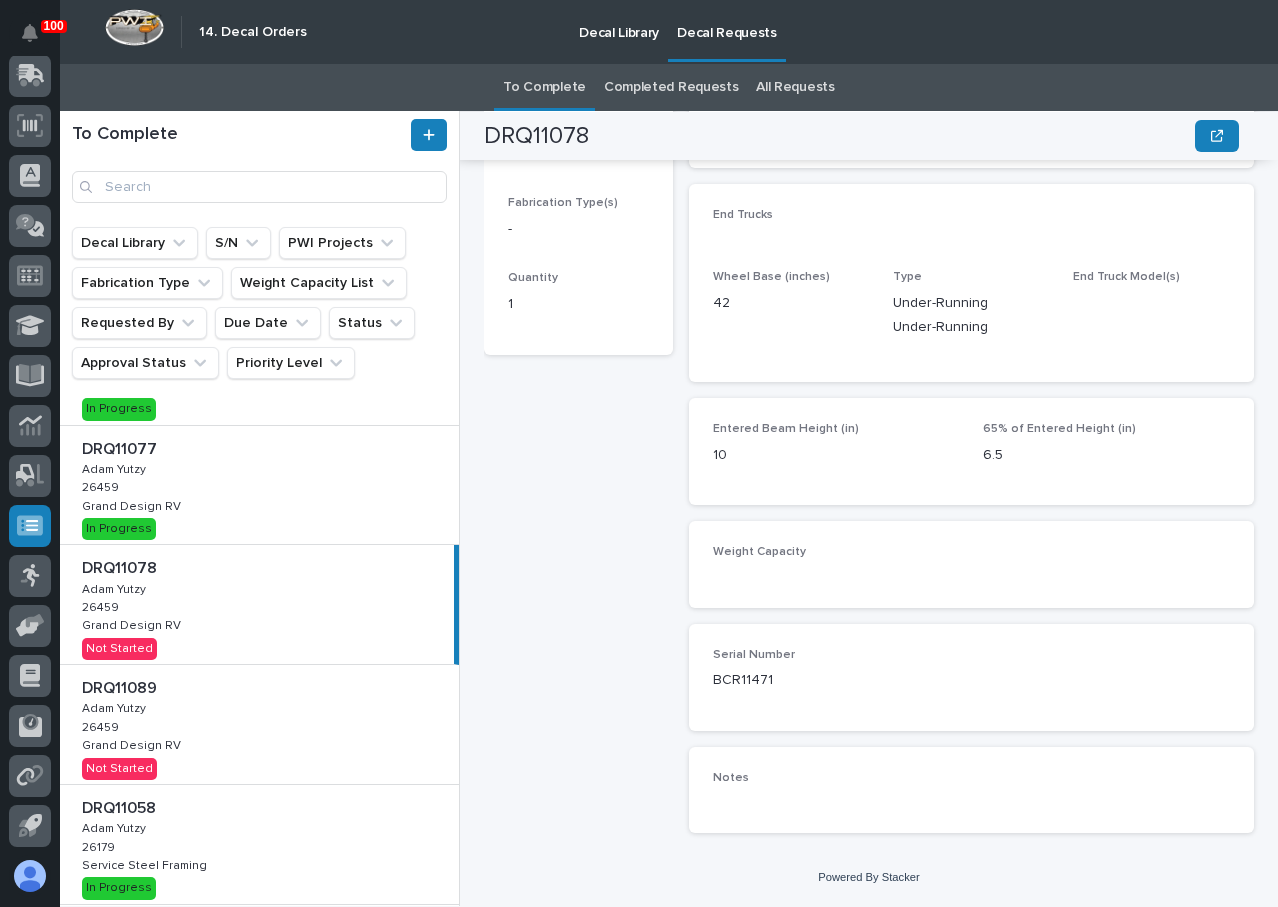 scroll, scrollTop: 526, scrollLeft: 0, axis: vertical 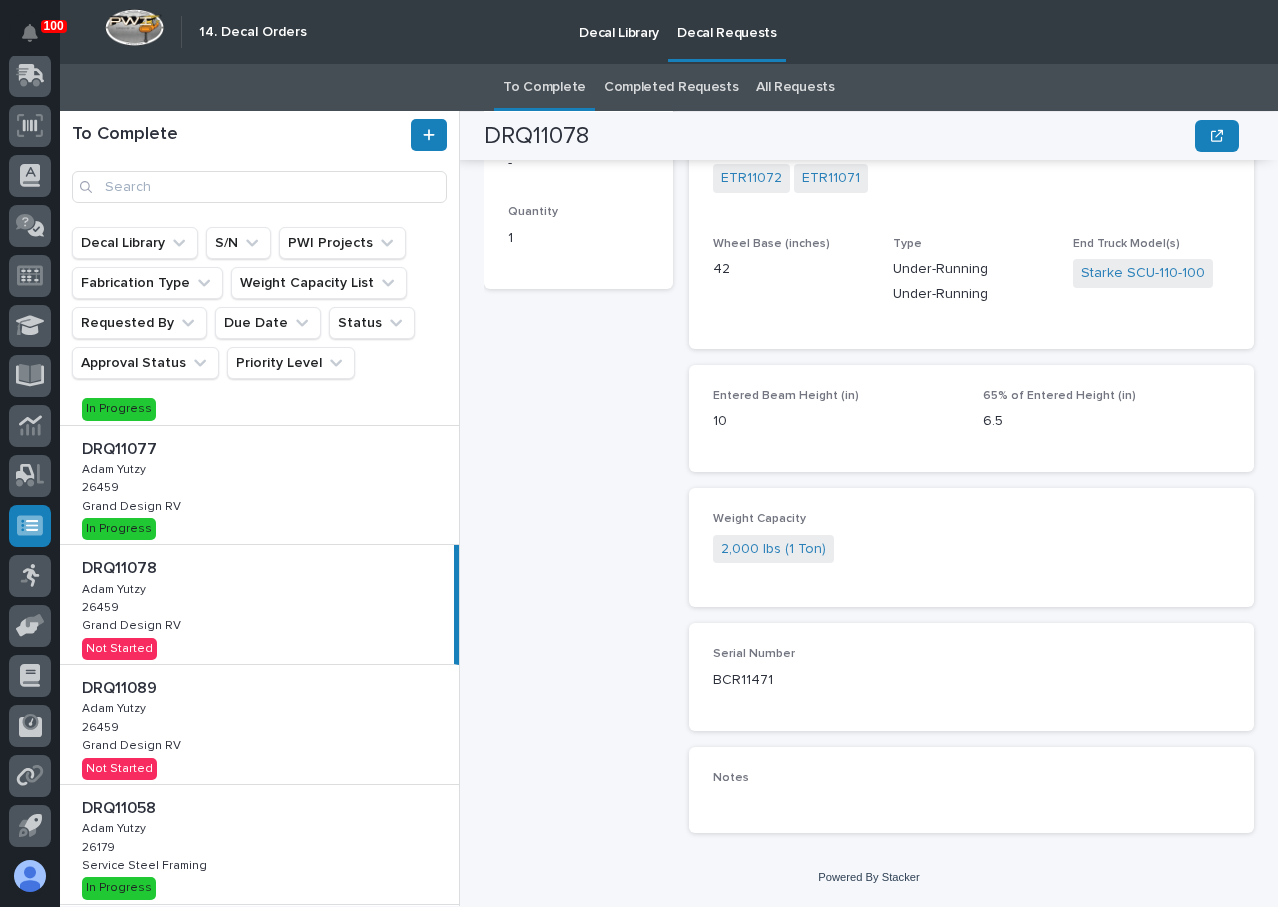 click on "DRQ11089 DRQ11089   Adam Yutzy Adam Yutzy   26459 26459   Grand Design RV Grand Design RV   Not Started" at bounding box center (259, 724) 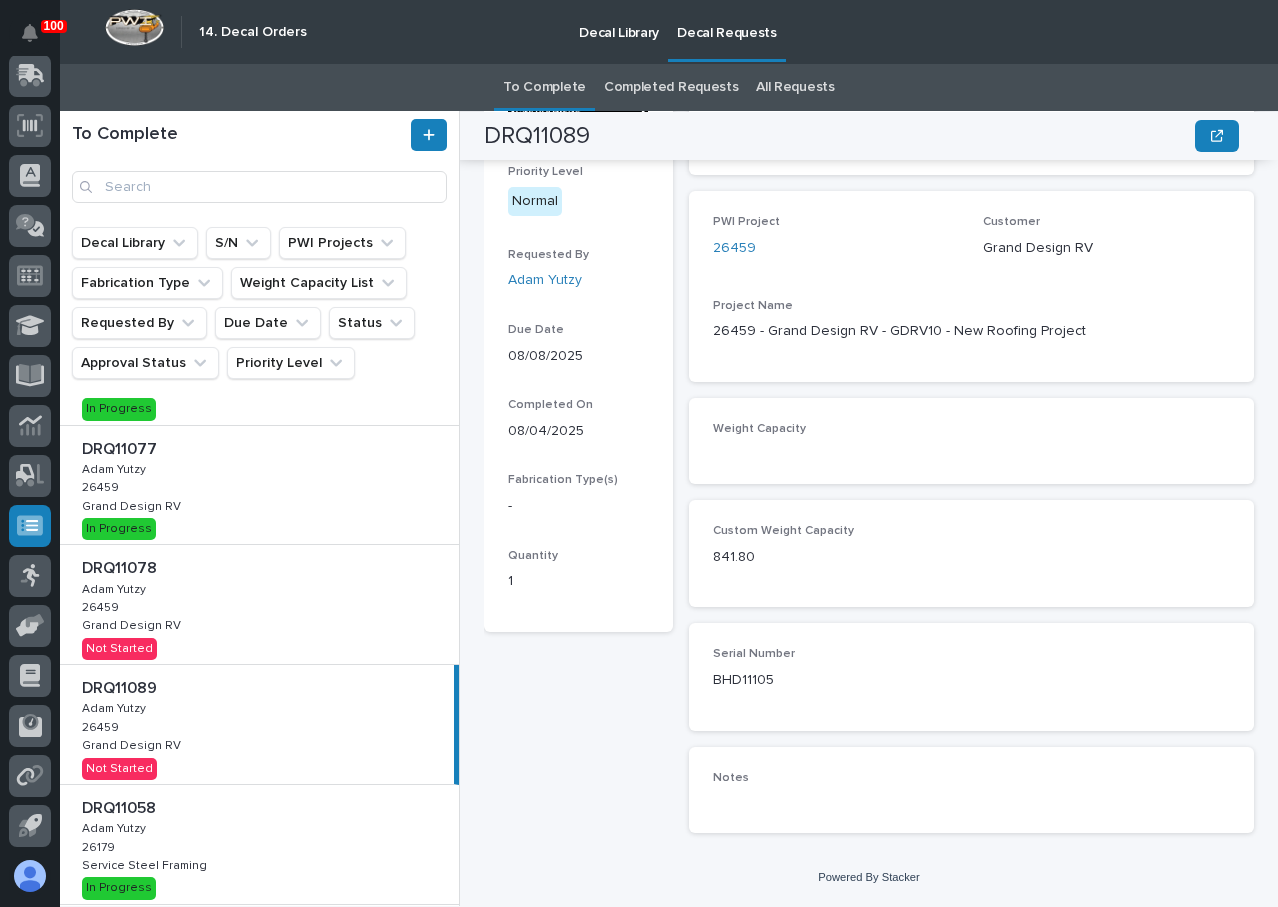 scroll, scrollTop: 279, scrollLeft: 0, axis: vertical 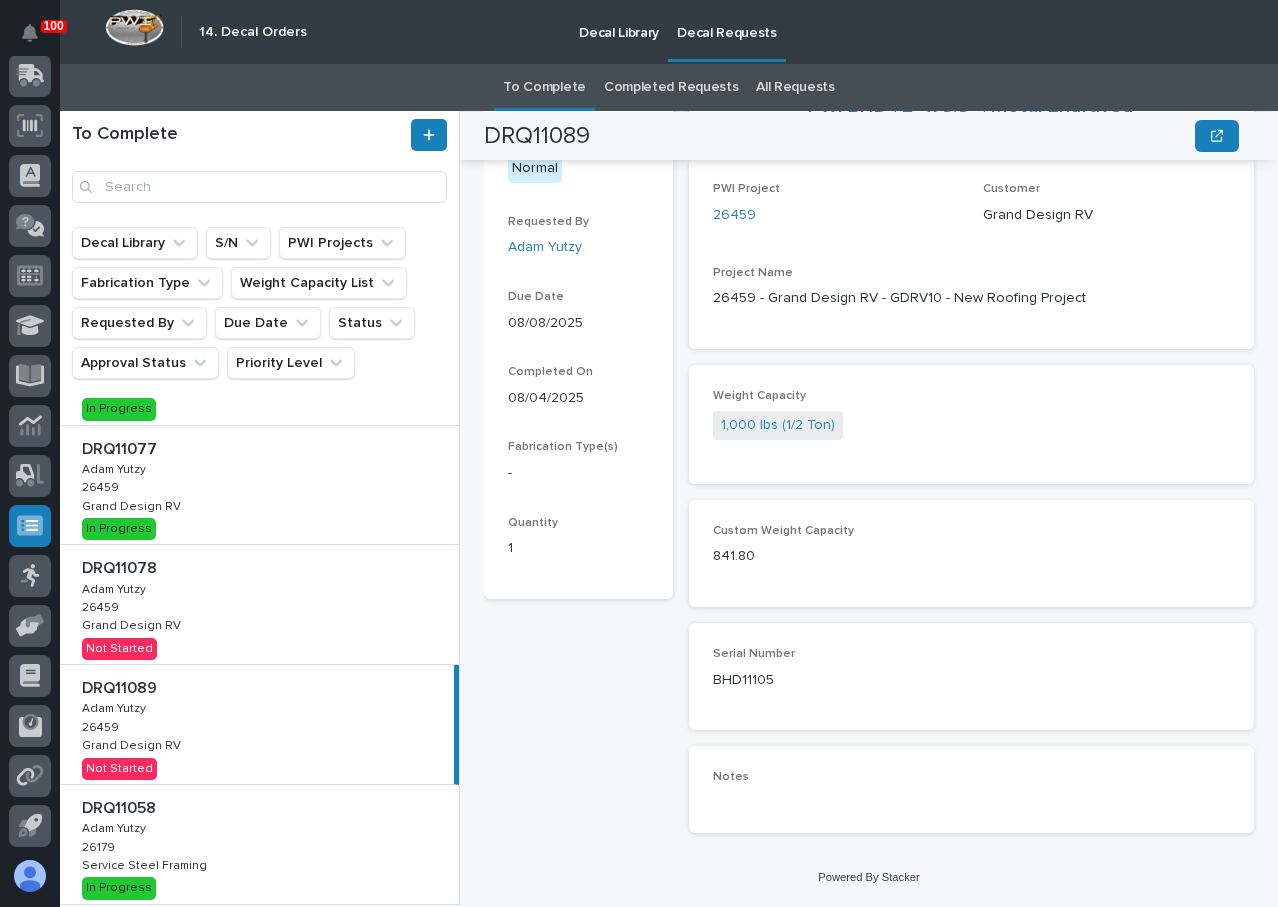 click on "DRQ11078 DRQ11078   Adam Yutzy Adam Yutzy   26459 26459   Grand Design RV Grand Design RV   Not Started" at bounding box center (259, 604) 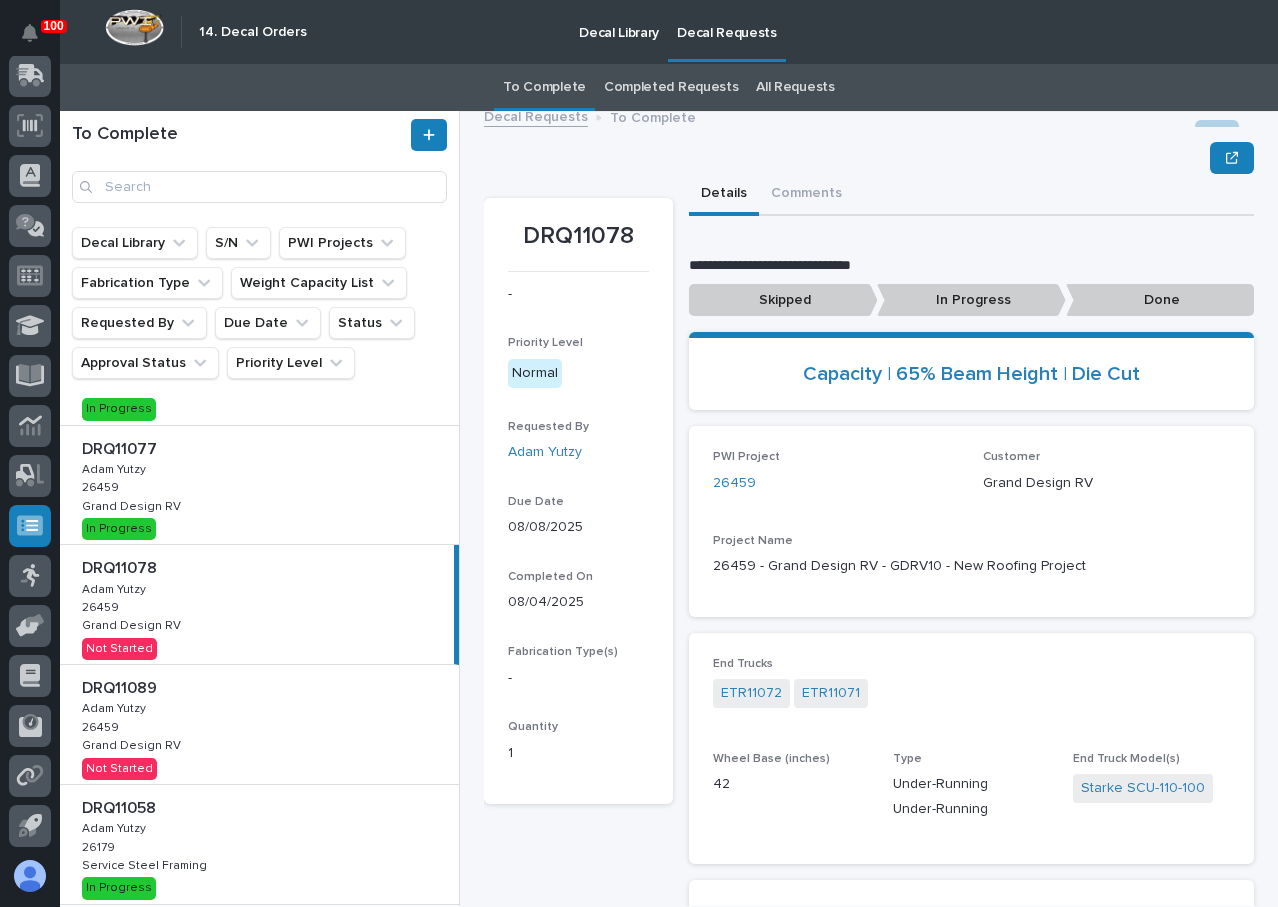 scroll, scrollTop: 0, scrollLeft: 0, axis: both 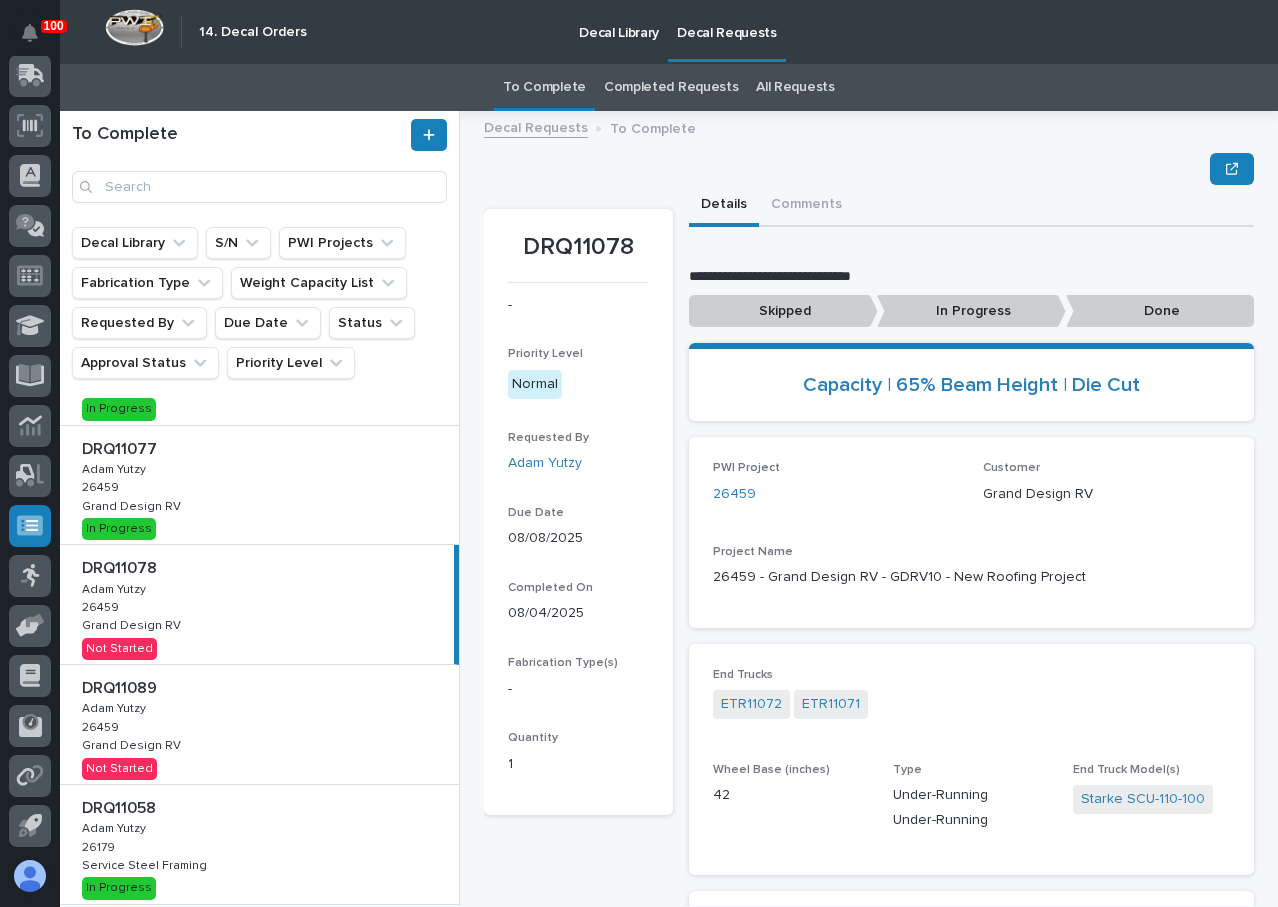 click on "In Progress" at bounding box center (971, 311) 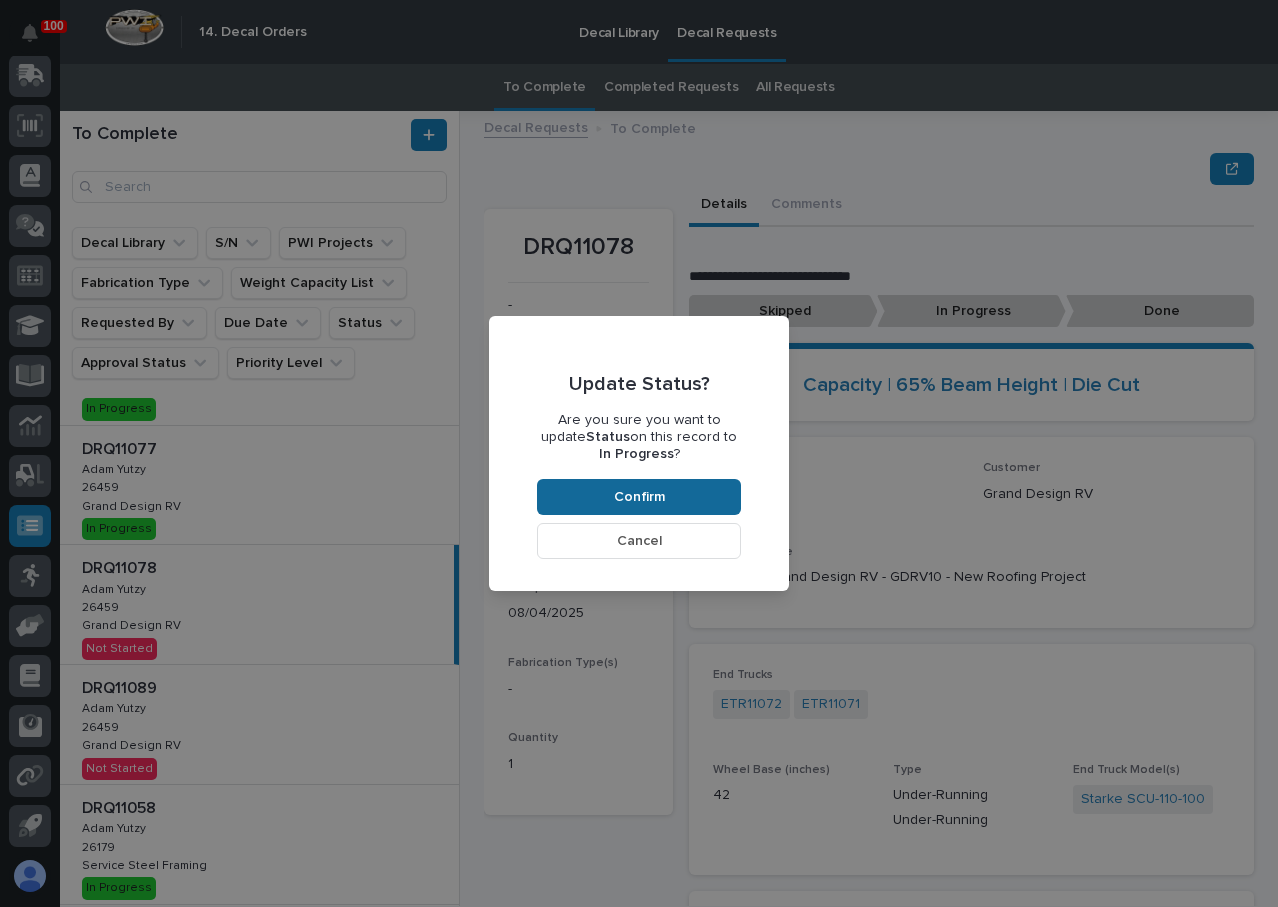click on "Confirm" at bounding box center [639, 497] 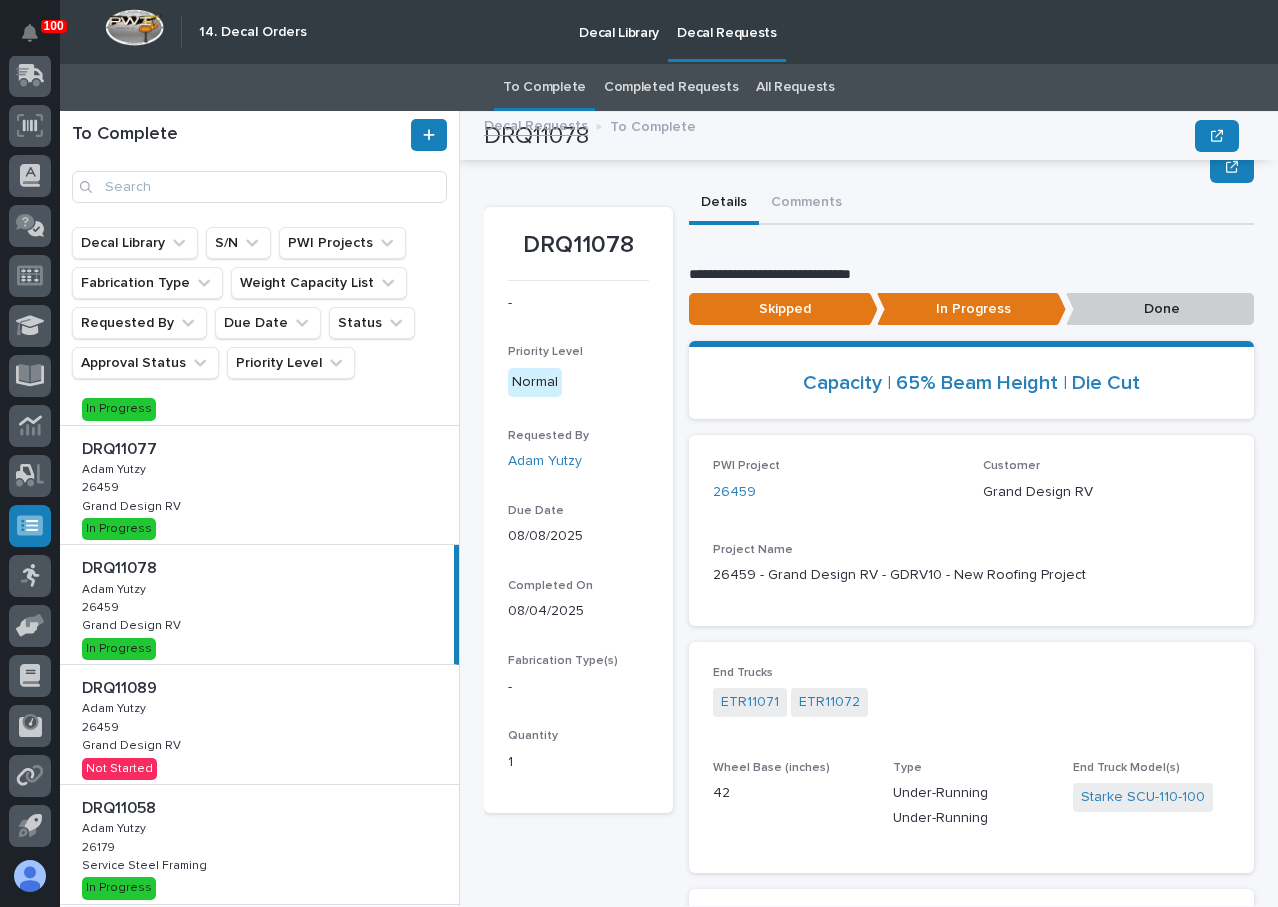 scroll, scrollTop: 0, scrollLeft: 0, axis: both 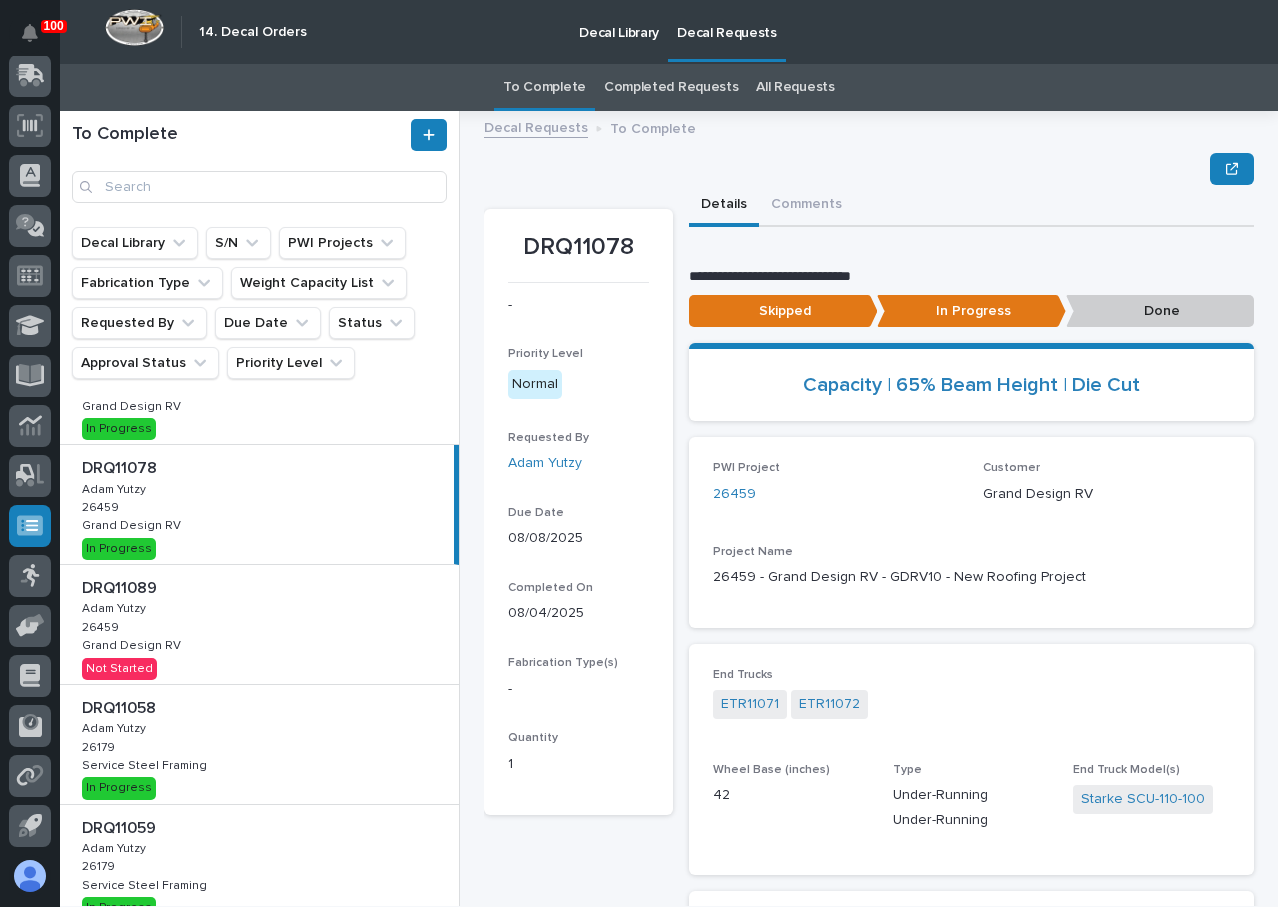 click on "To Complete Completed Requests All Requests" at bounding box center (669, 87) 